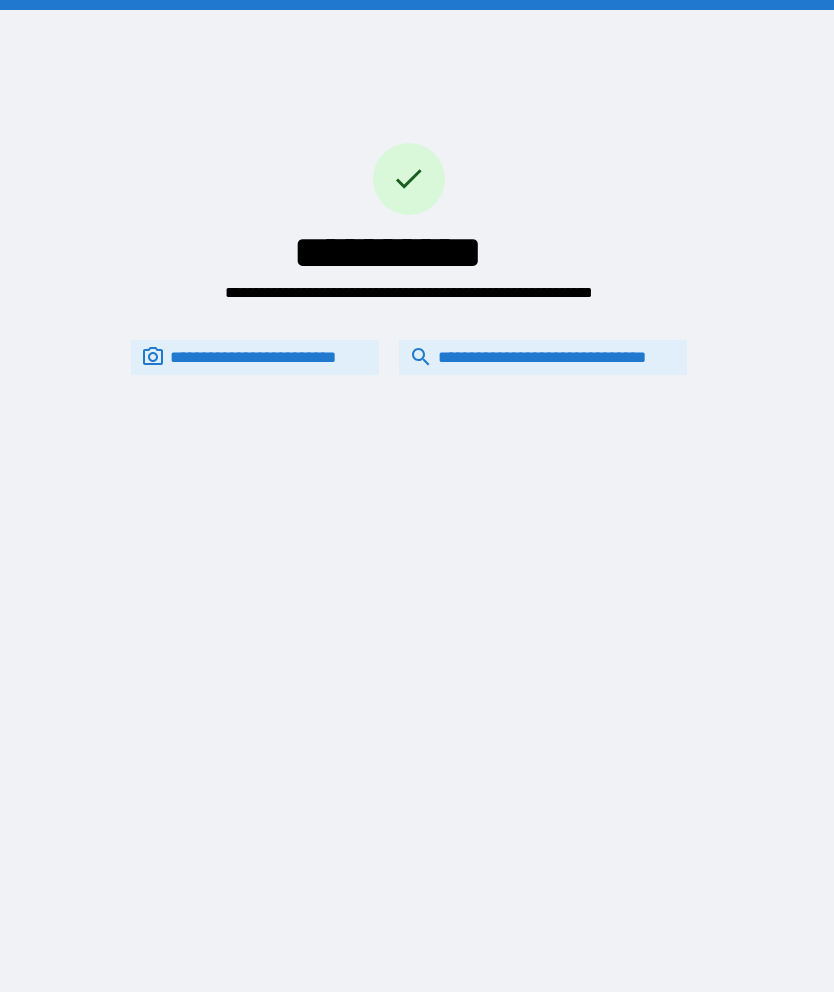 scroll, scrollTop: 80, scrollLeft: 0, axis: vertical 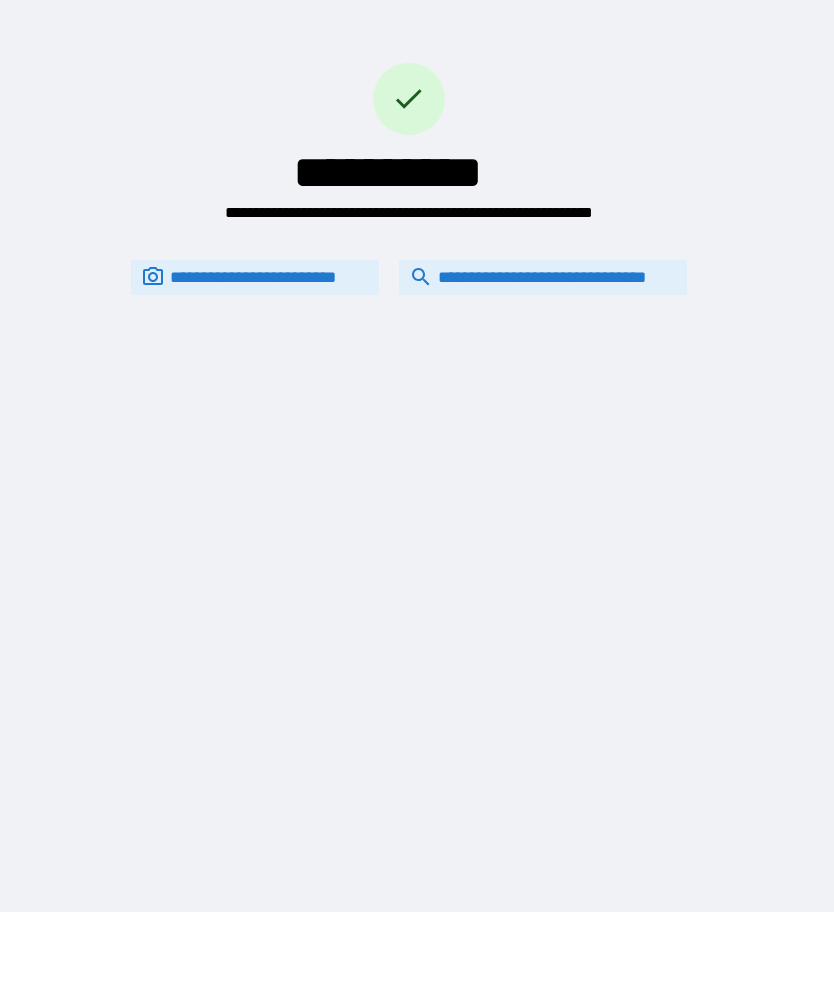click on "**********" at bounding box center [543, 277] 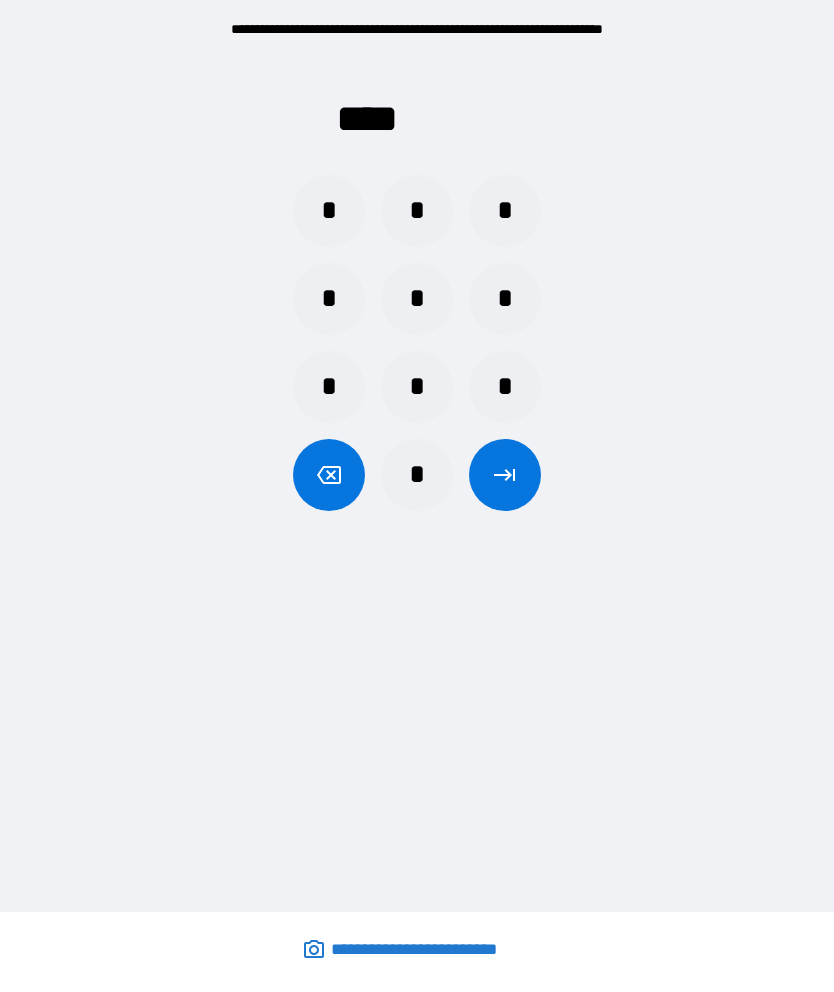 click on "*" at bounding box center (505, 211) 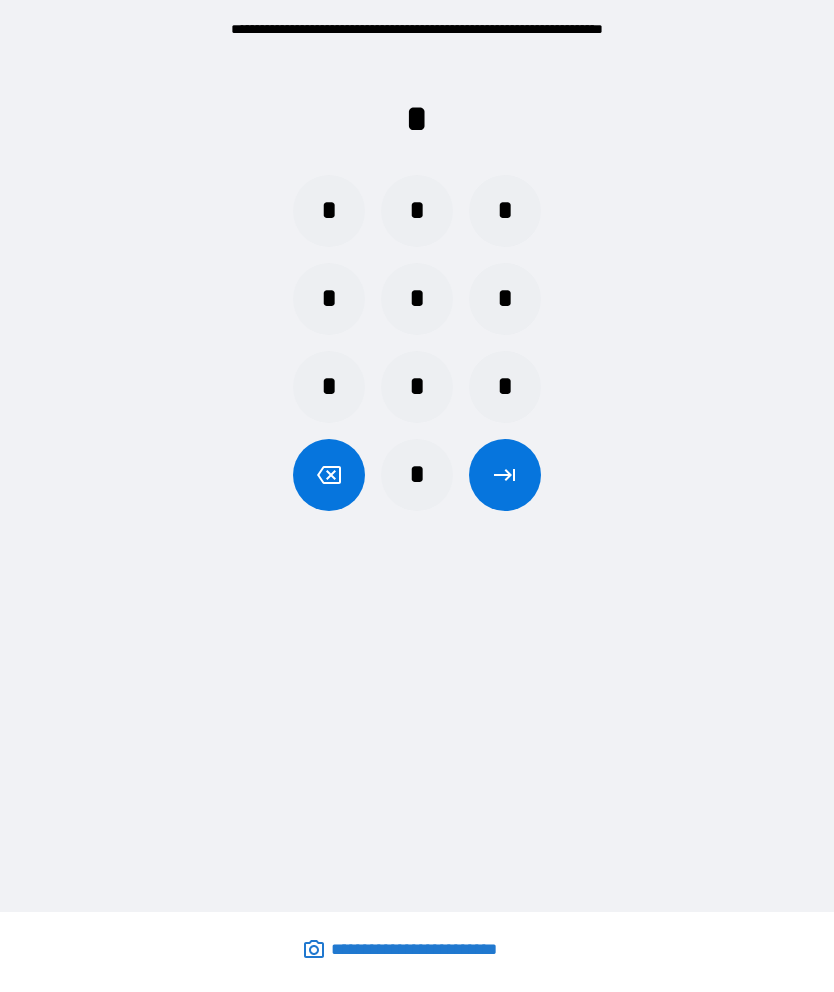 click on "*" at bounding box center (329, 211) 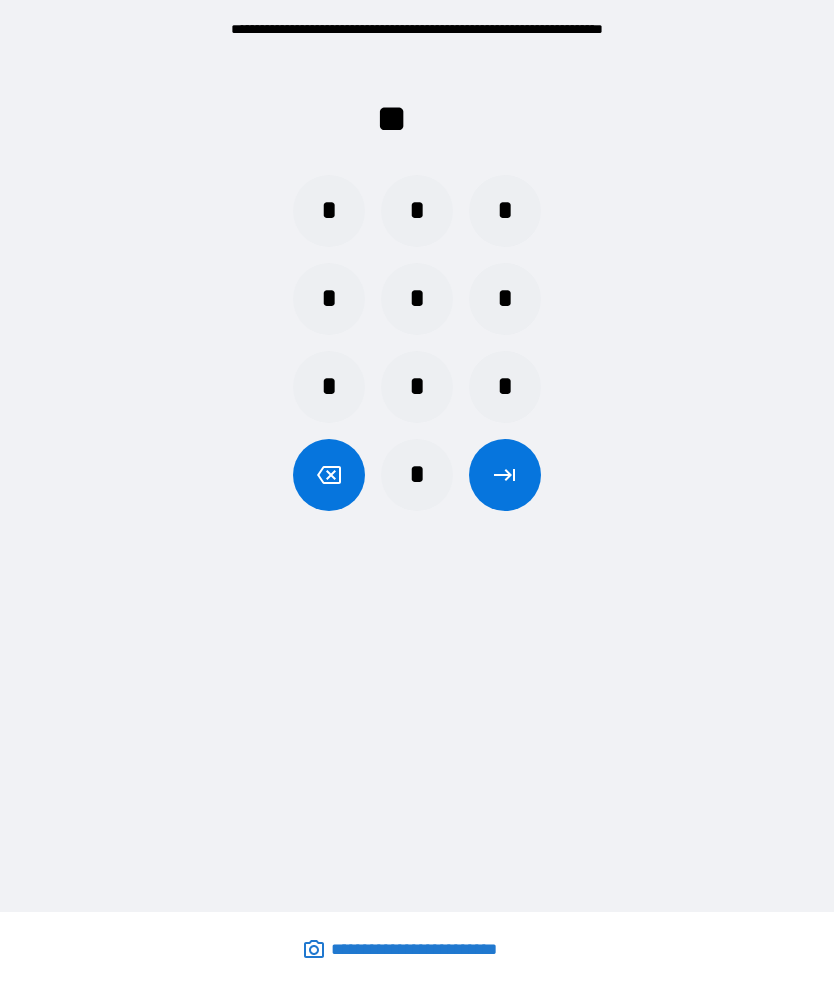 click on "*" at bounding box center [417, 211] 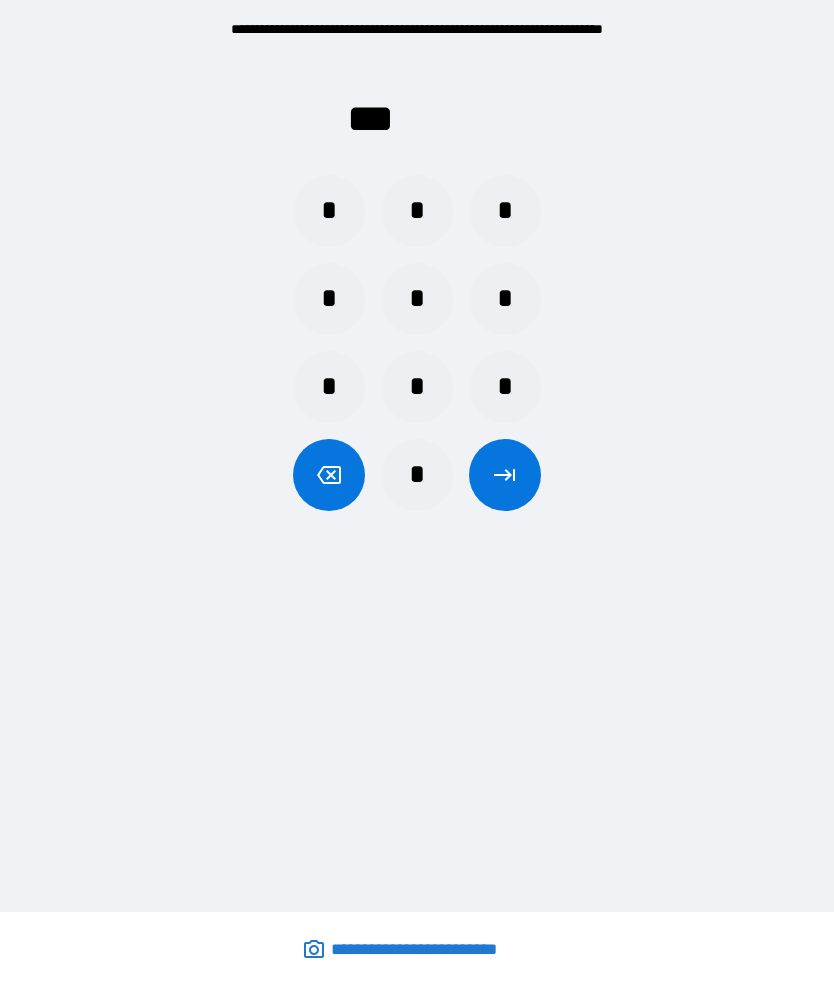 click on "*" at bounding box center [417, 387] 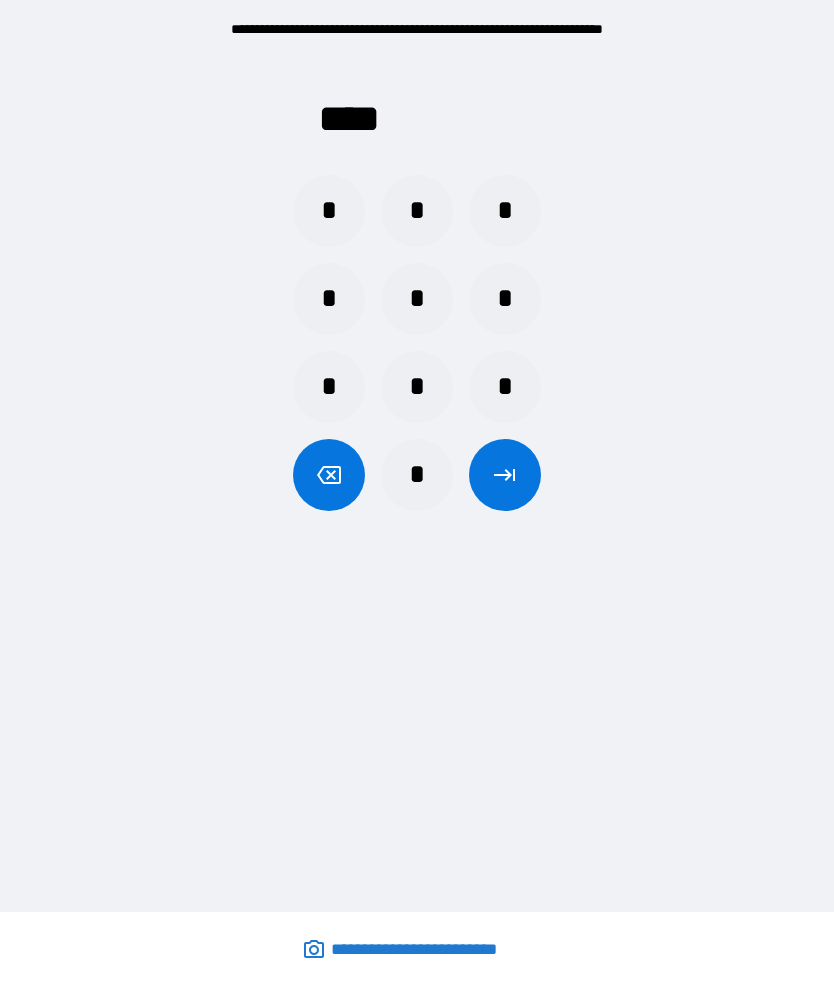 click at bounding box center [505, 475] 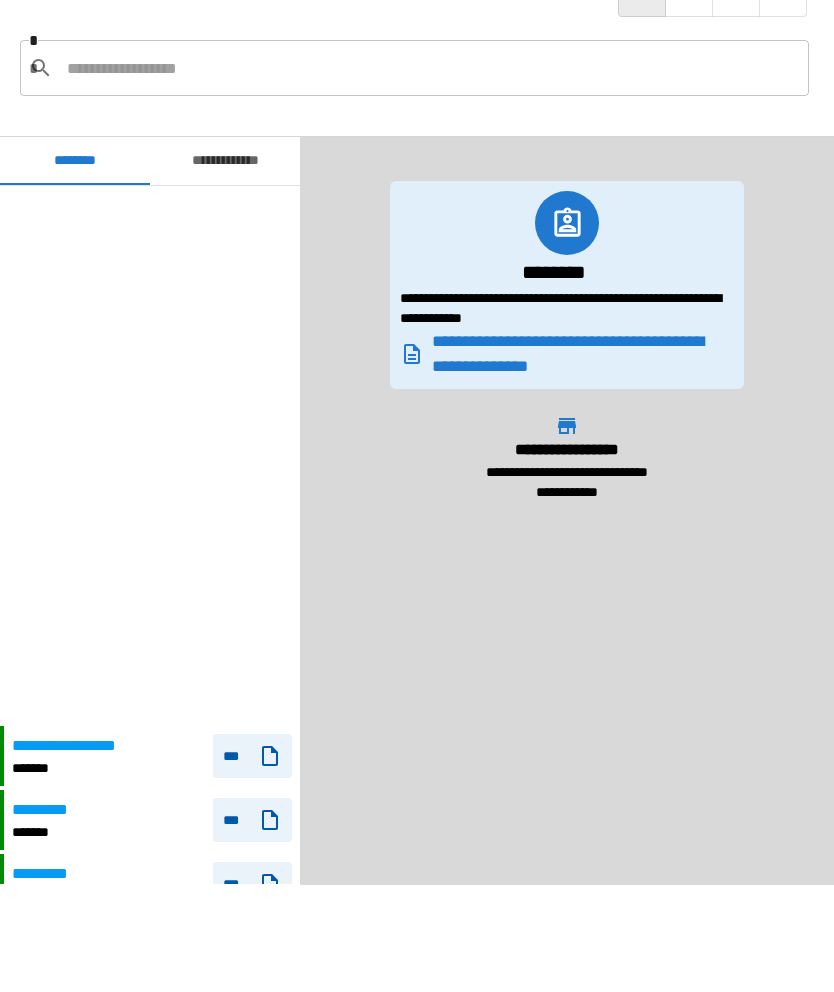 scroll, scrollTop: 540, scrollLeft: 0, axis: vertical 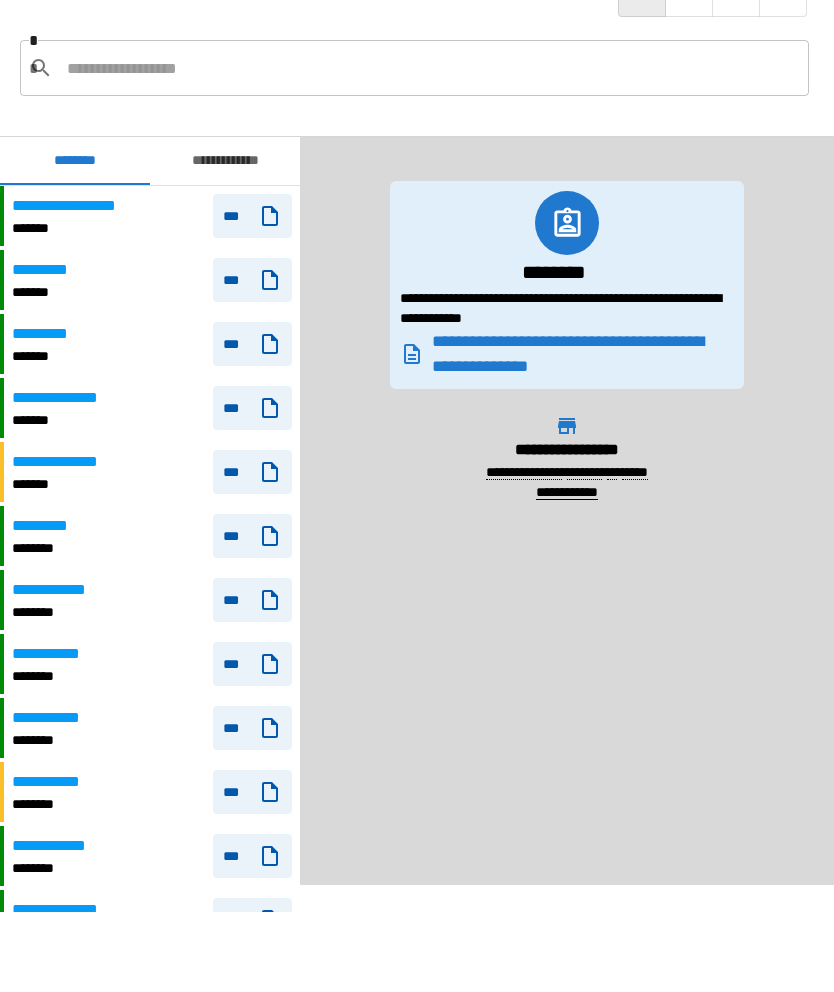 click 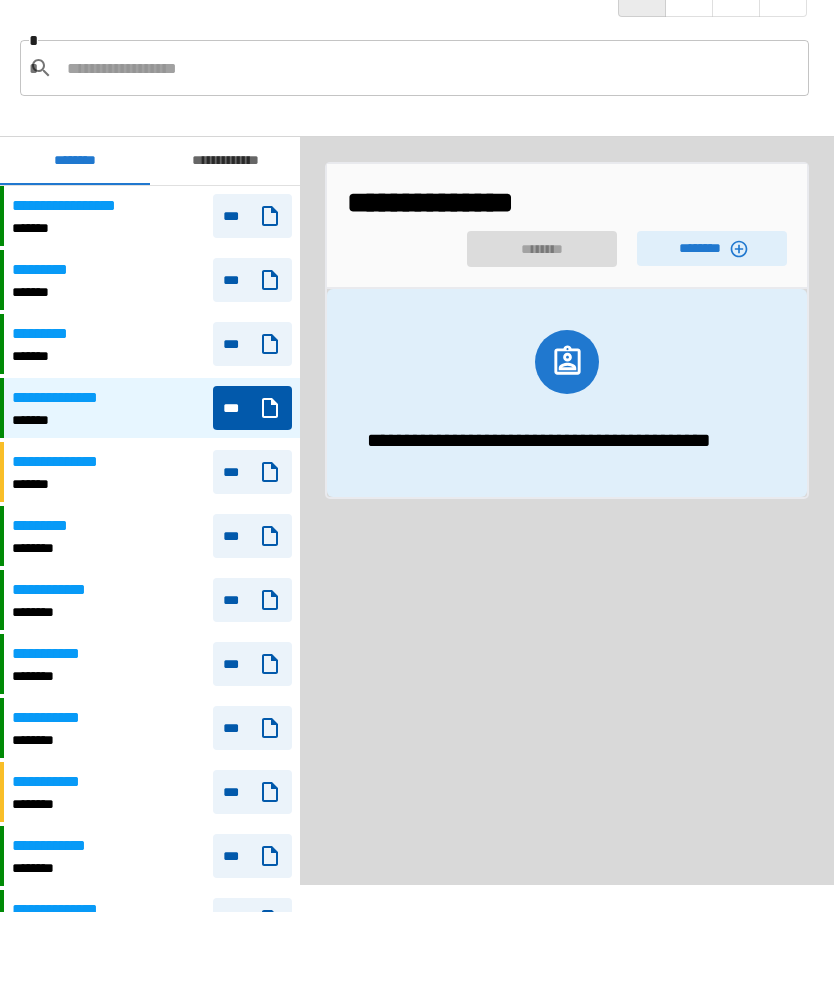 click on "********" at bounding box center (712, 248) 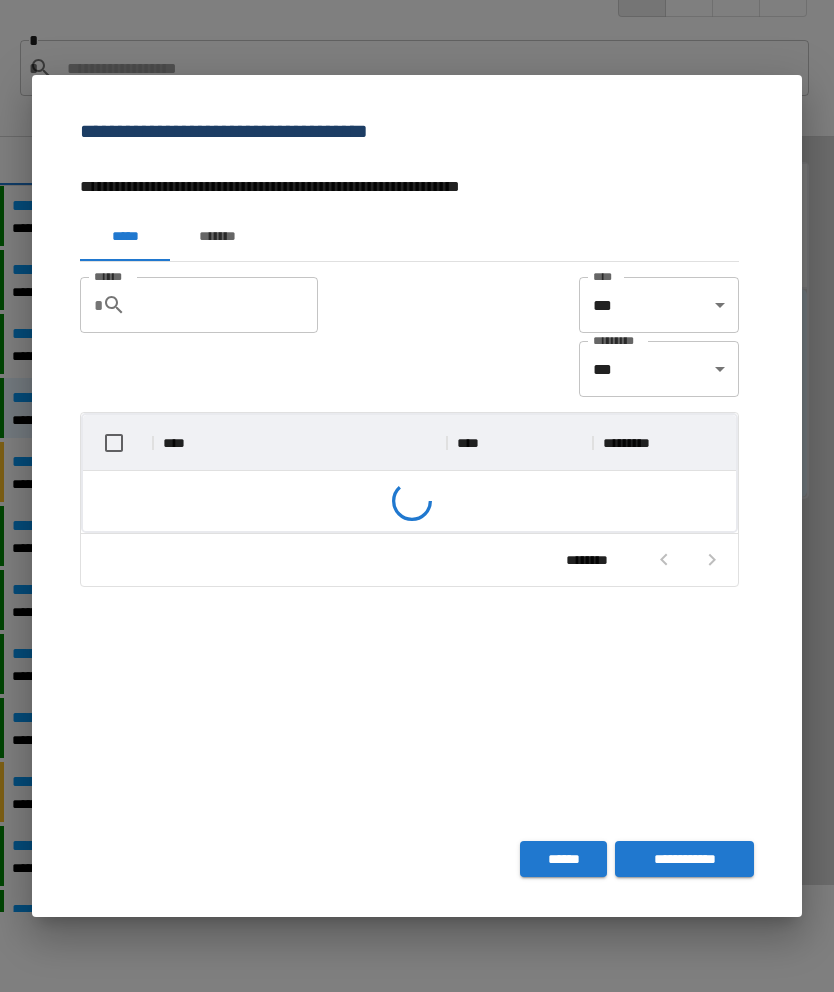 scroll, scrollTop: 296, scrollLeft: 653, axis: both 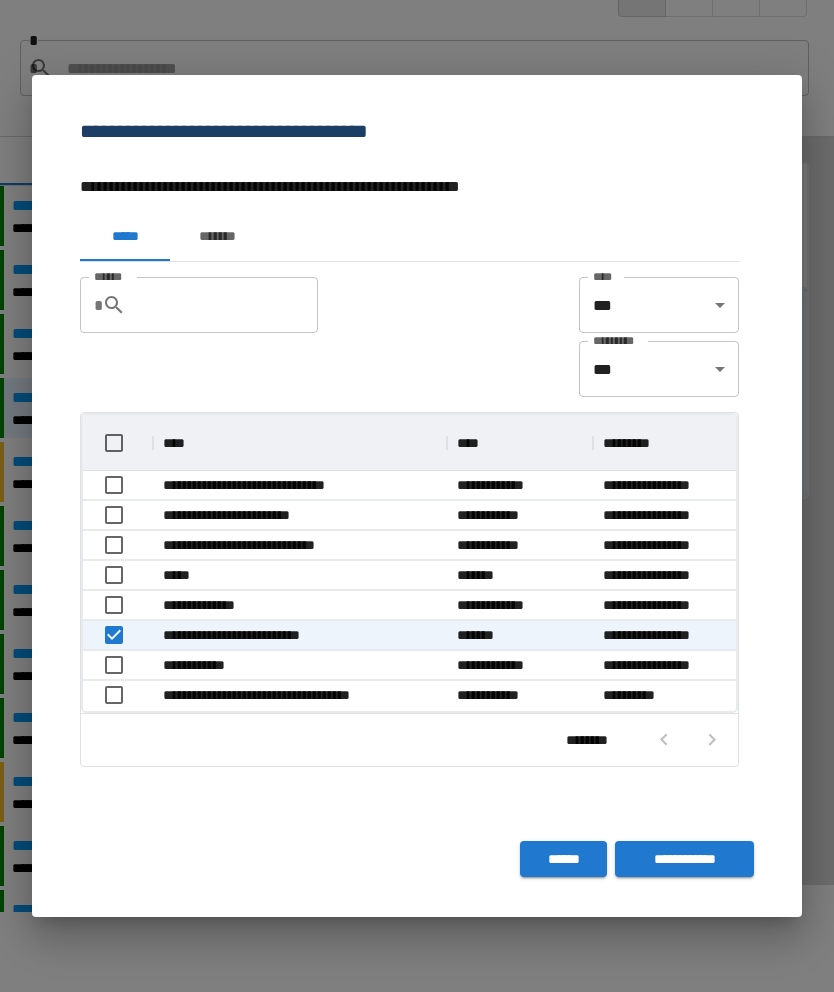 click on "**********" at bounding box center (684, 859) 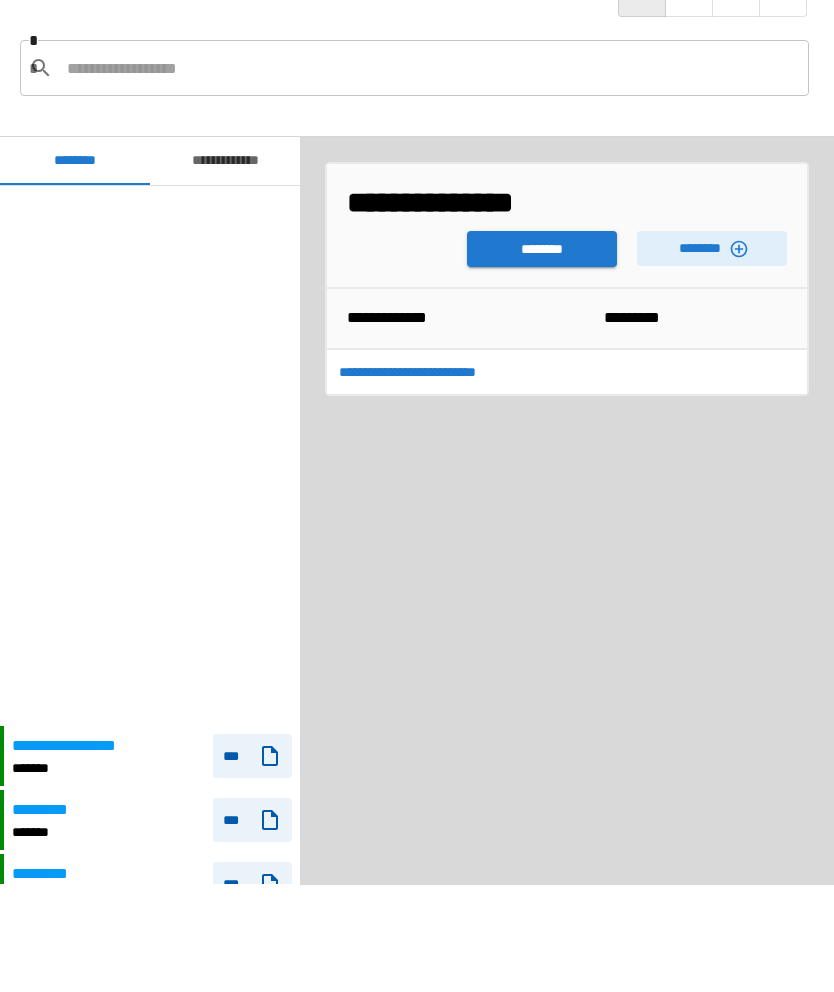 scroll, scrollTop: 540, scrollLeft: 0, axis: vertical 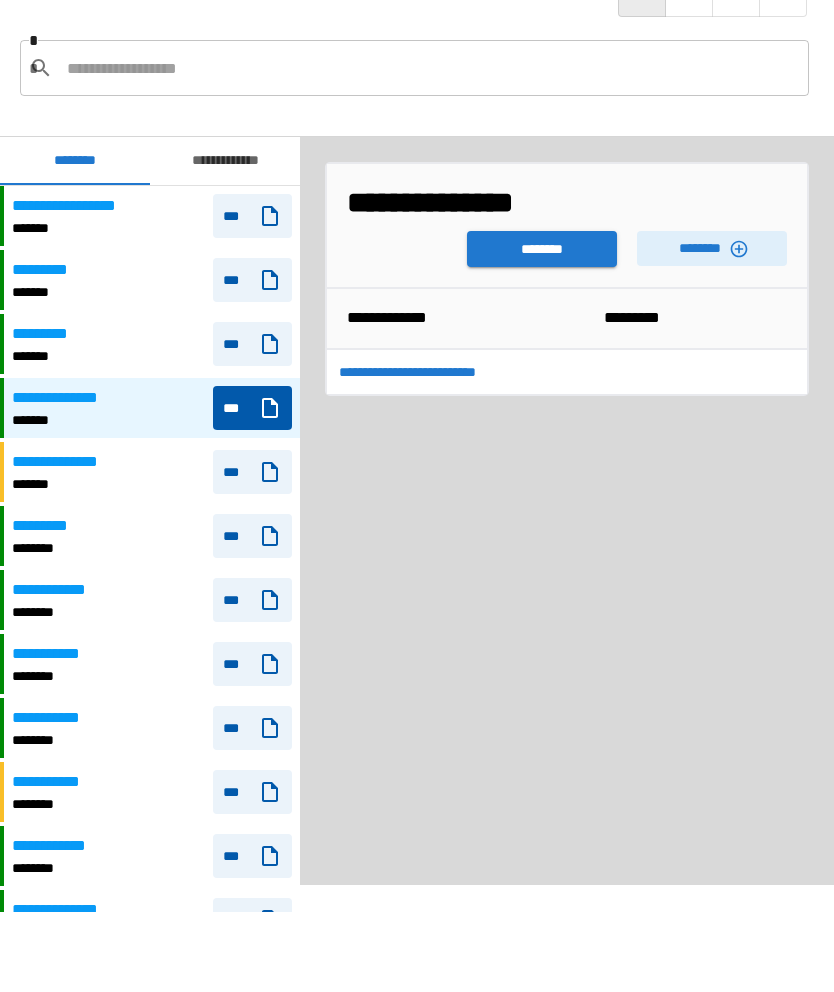 click on "********" at bounding box center [542, 249] 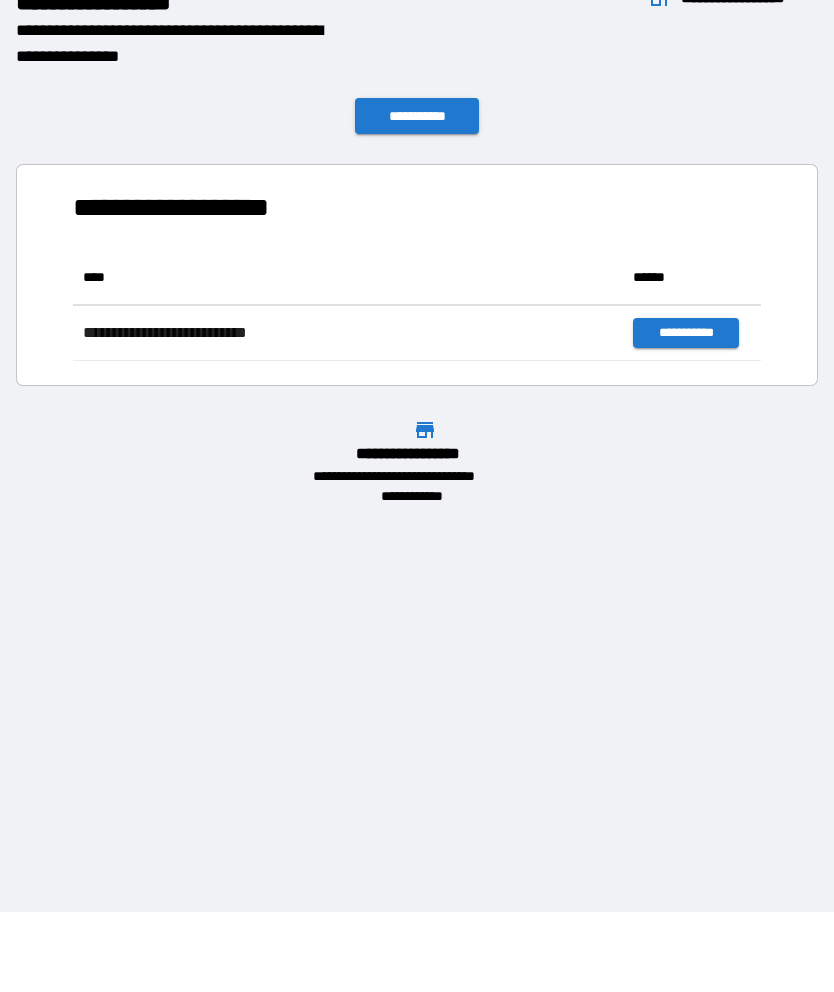 scroll, scrollTop: 1, scrollLeft: 1, axis: both 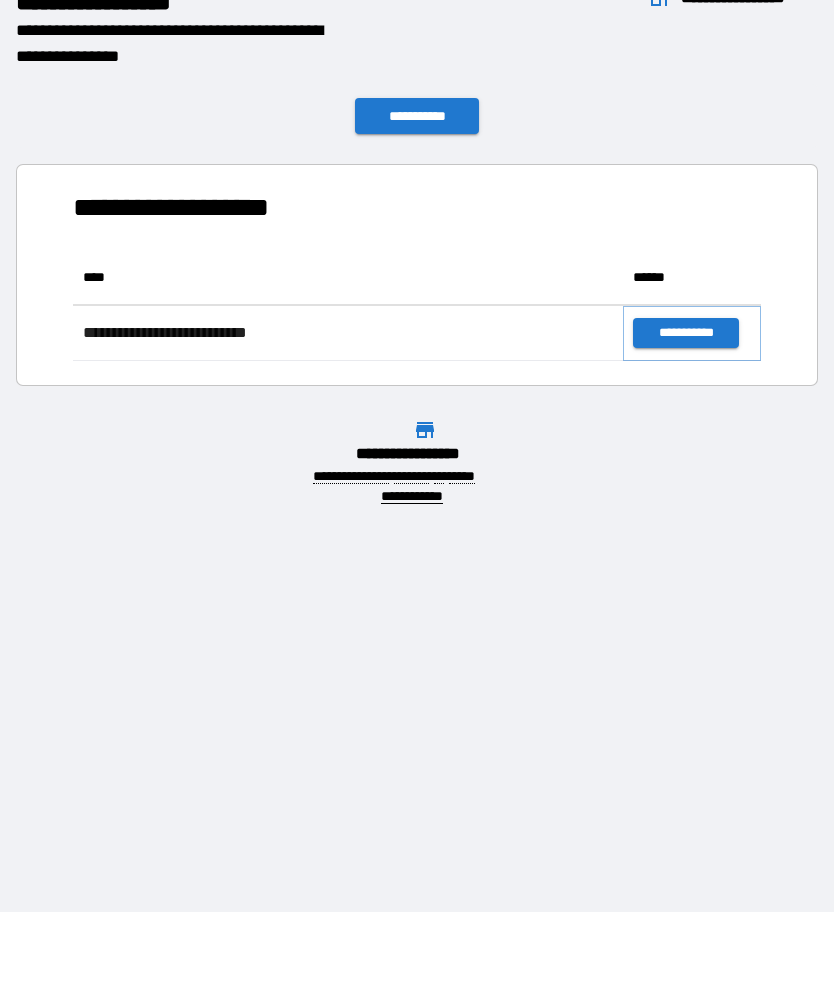 click on "**********" at bounding box center (685, 333) 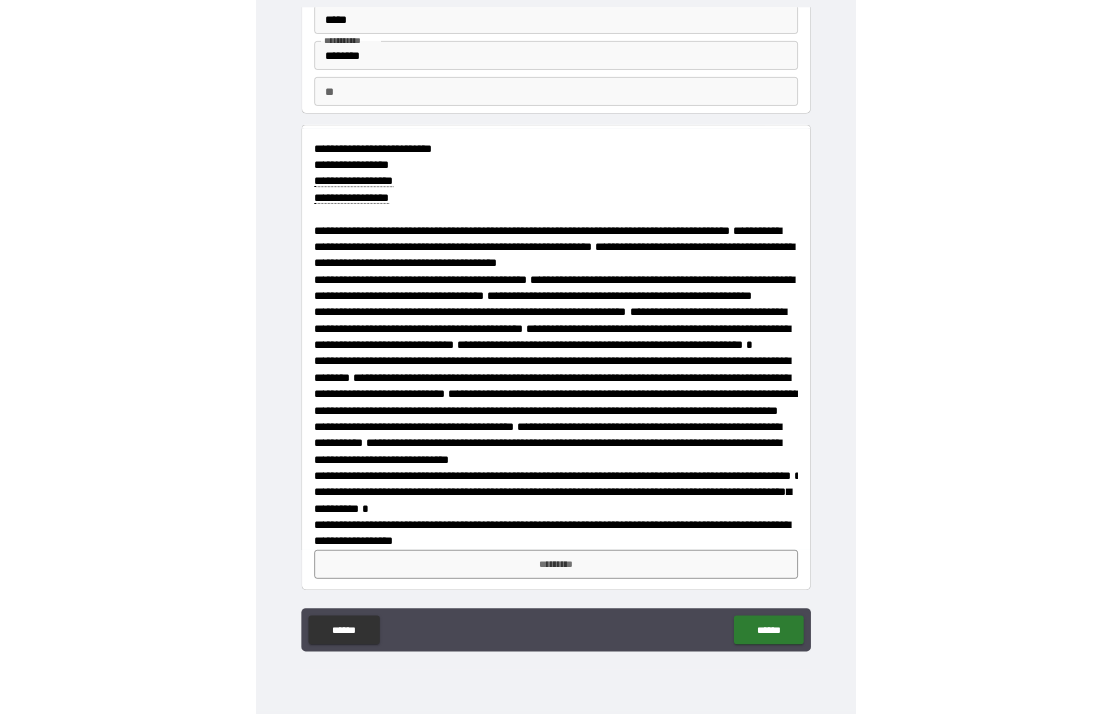 scroll, scrollTop: 144, scrollLeft: 0, axis: vertical 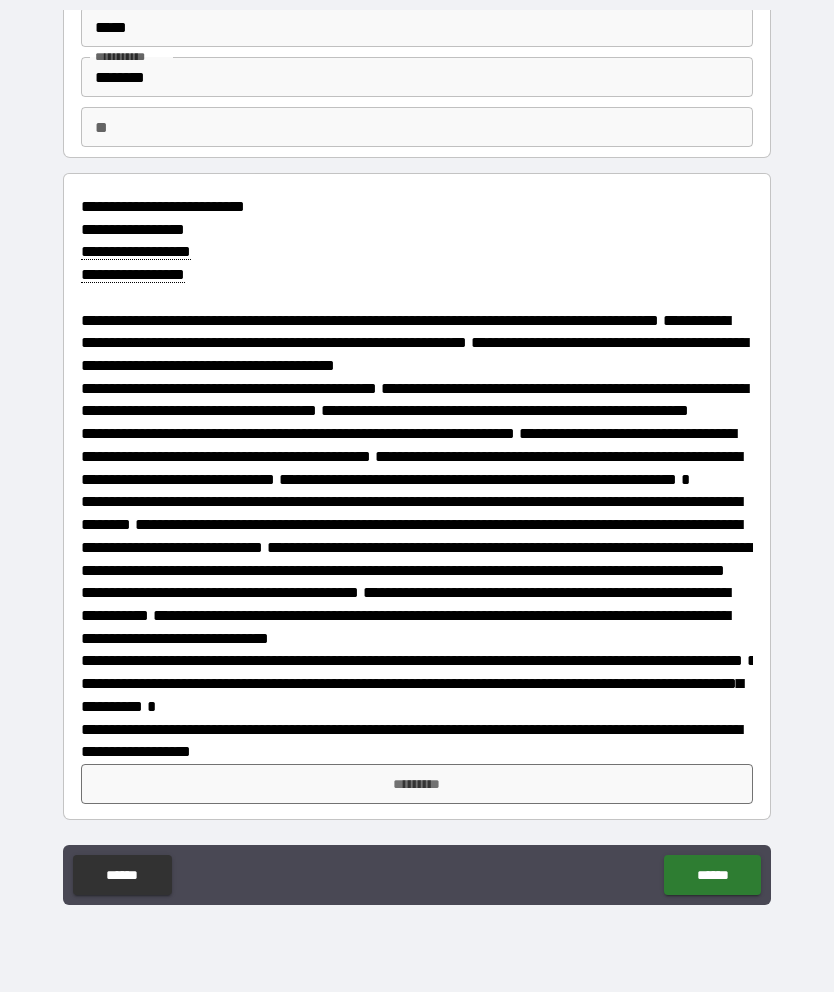 click on "*********" at bounding box center (417, 784) 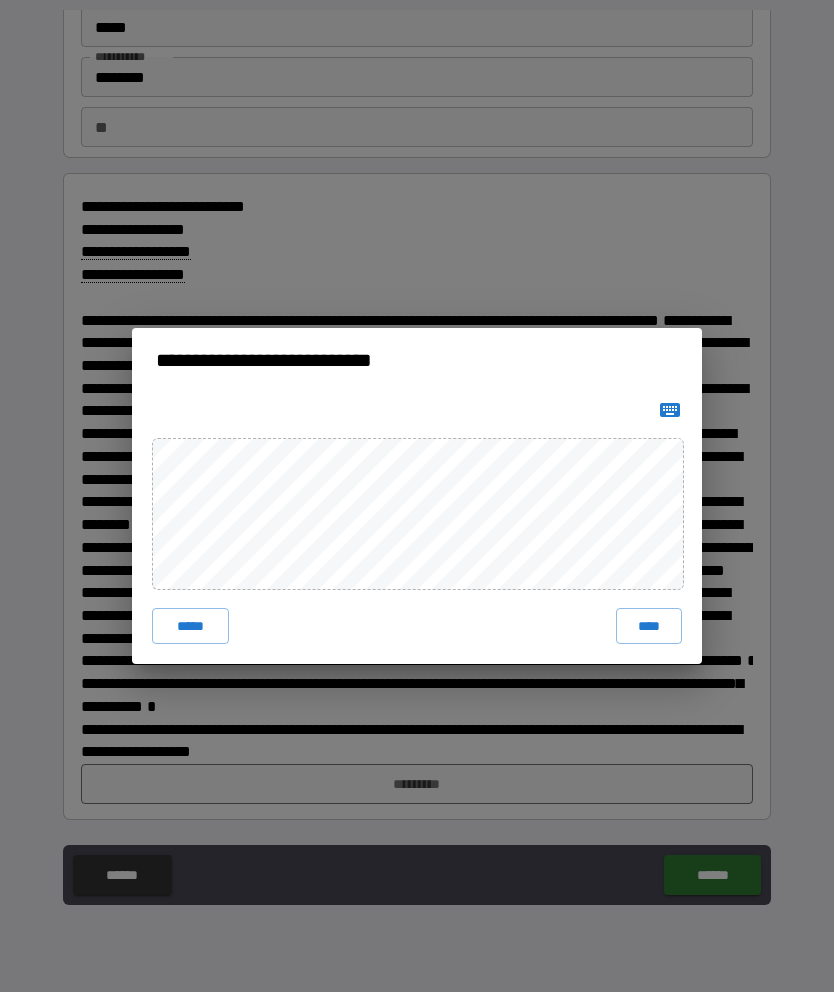 click on "****" at bounding box center (649, 626) 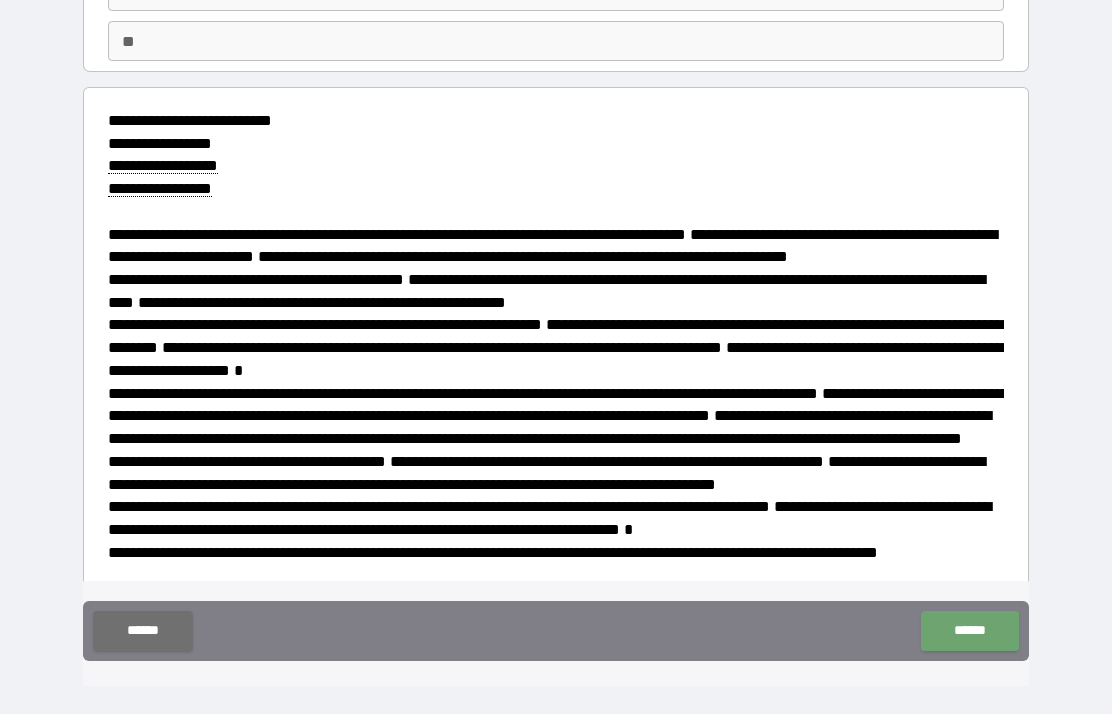 click on "******" at bounding box center [969, 631] 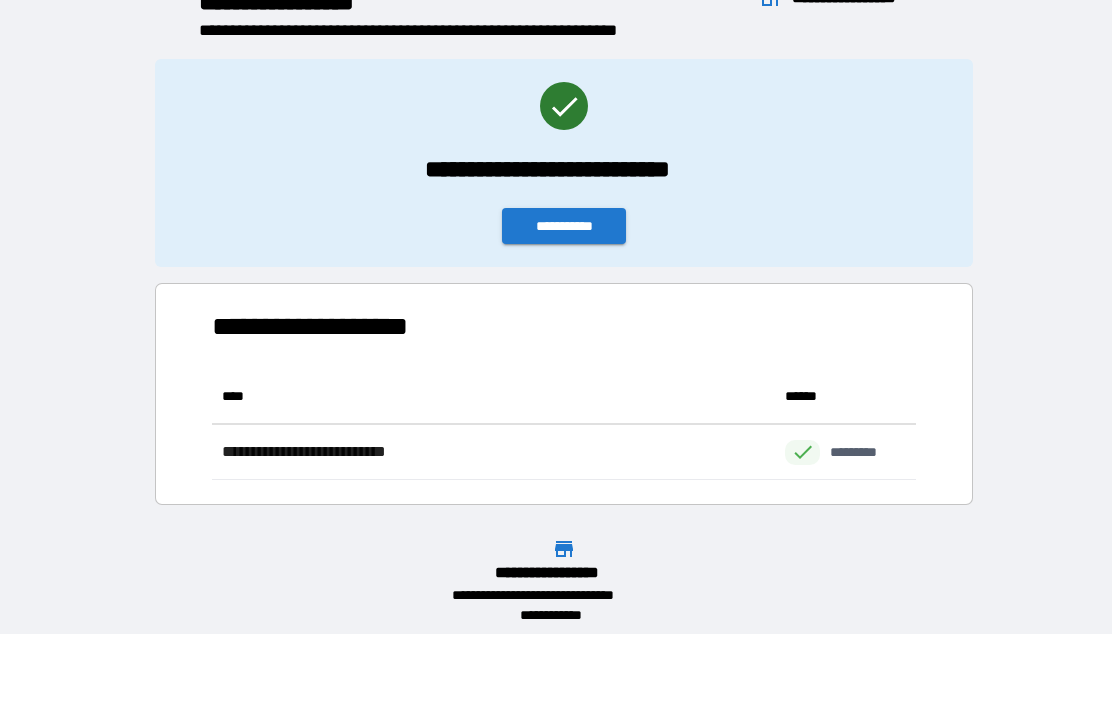 scroll, scrollTop: 1, scrollLeft: 1, axis: both 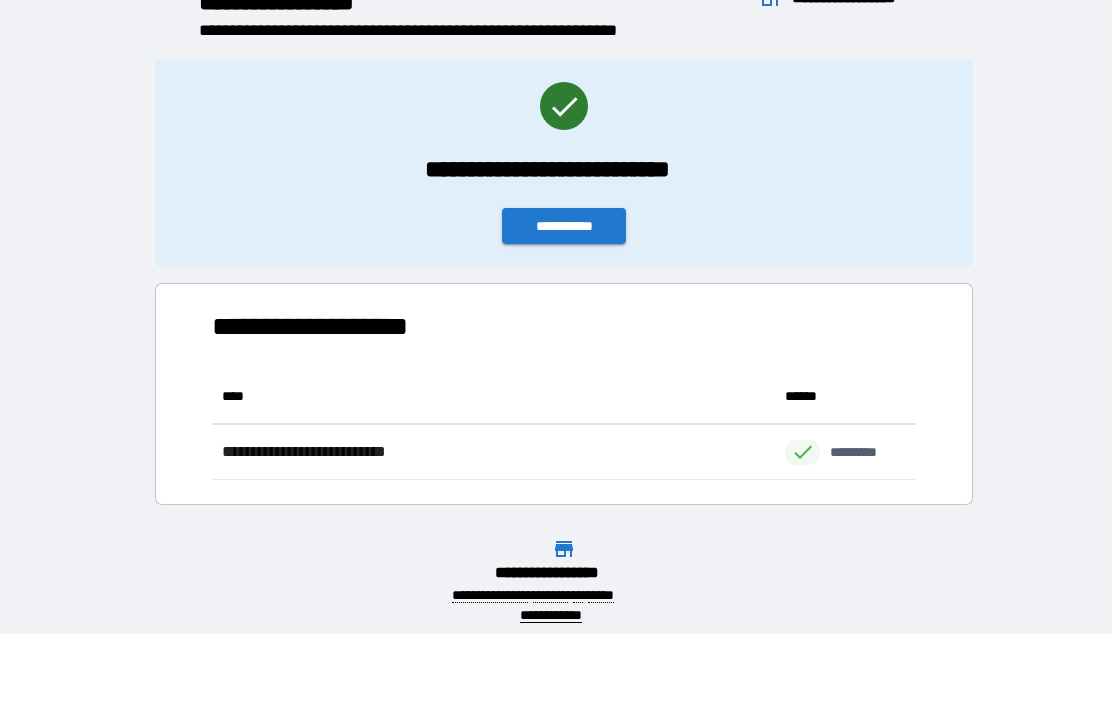 click on "**********" at bounding box center (564, 226) 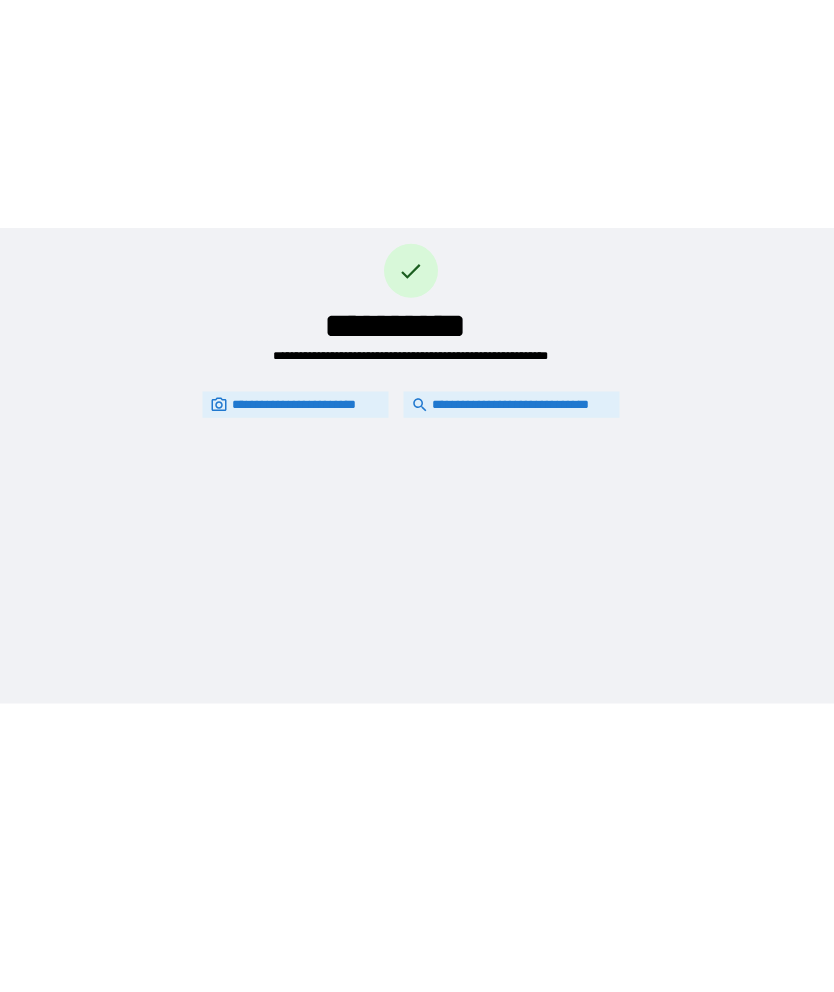 scroll, scrollTop: 0, scrollLeft: 0, axis: both 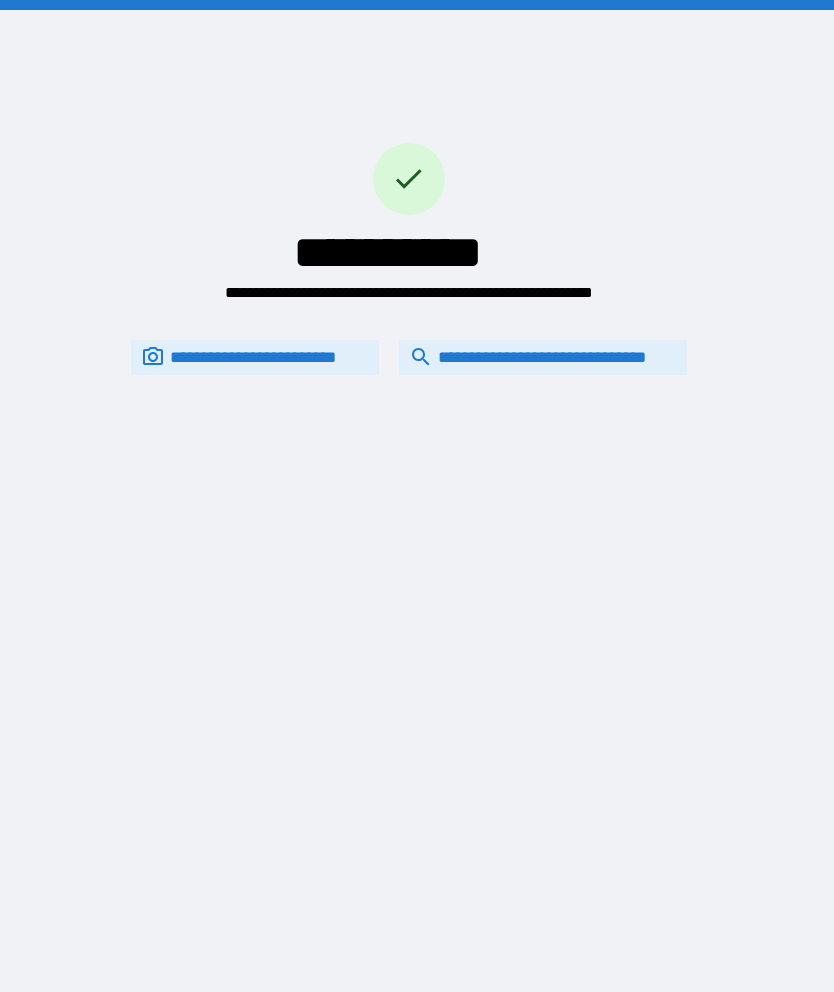 click on "**********" at bounding box center [543, 357] 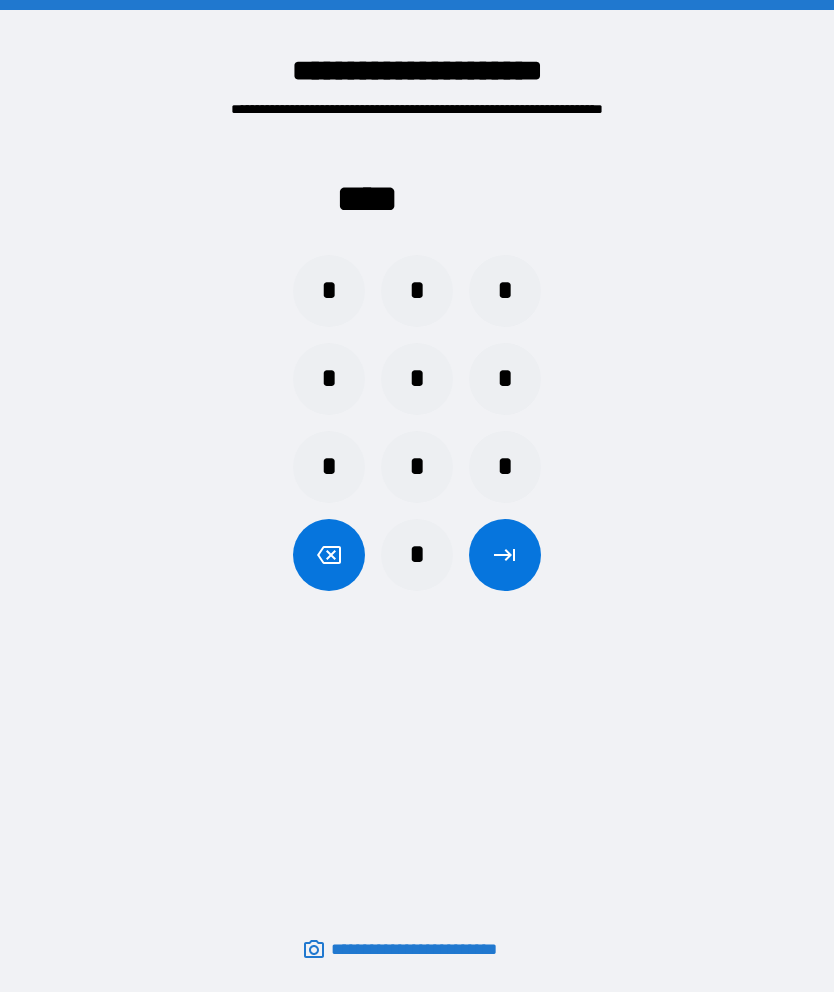 click on "*" at bounding box center [505, 291] 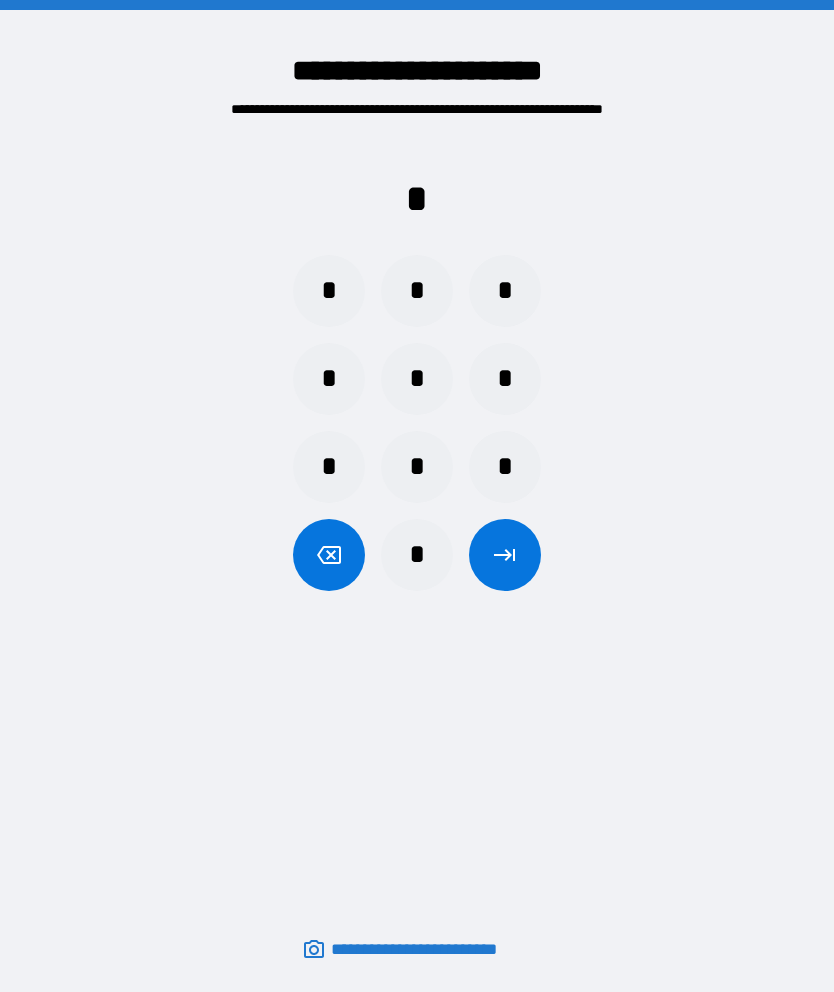 click on "*" at bounding box center (329, 291) 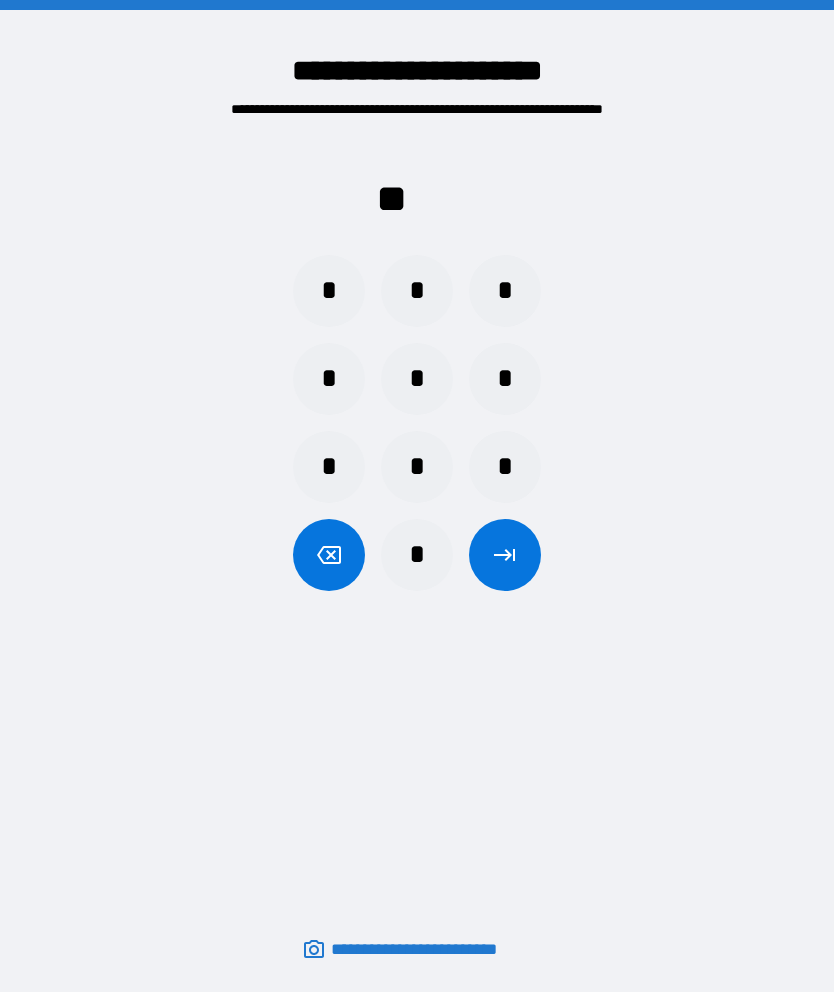 click on "*" at bounding box center (417, 291) 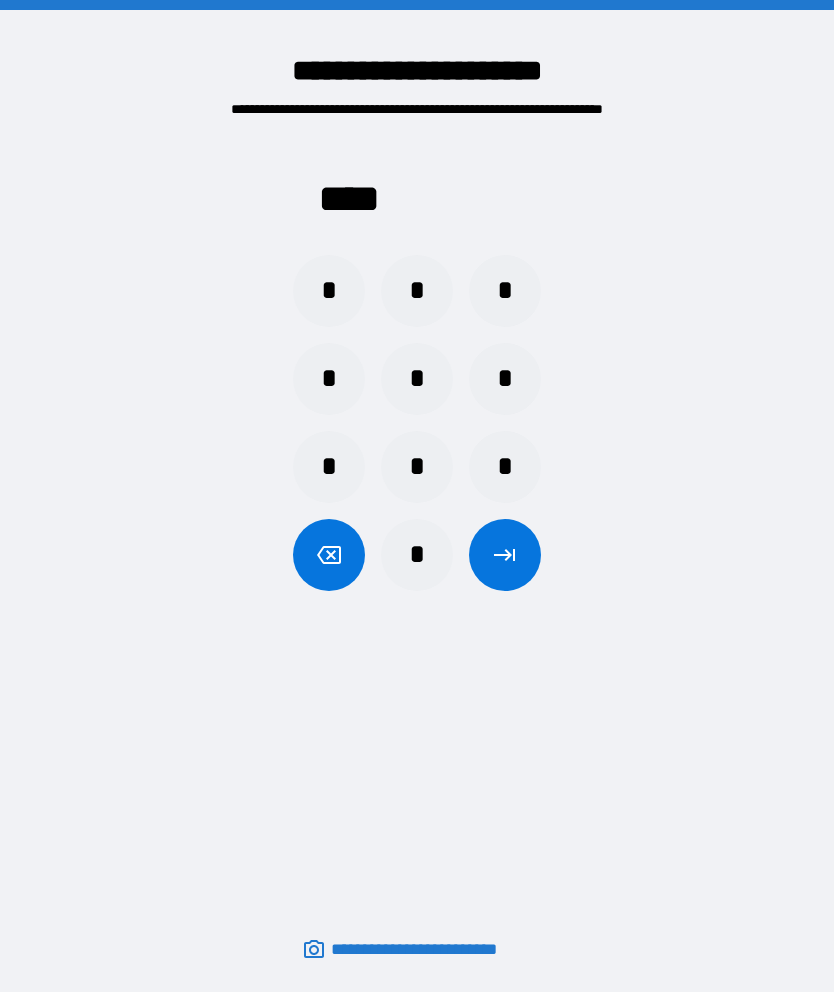 click at bounding box center [505, 555] 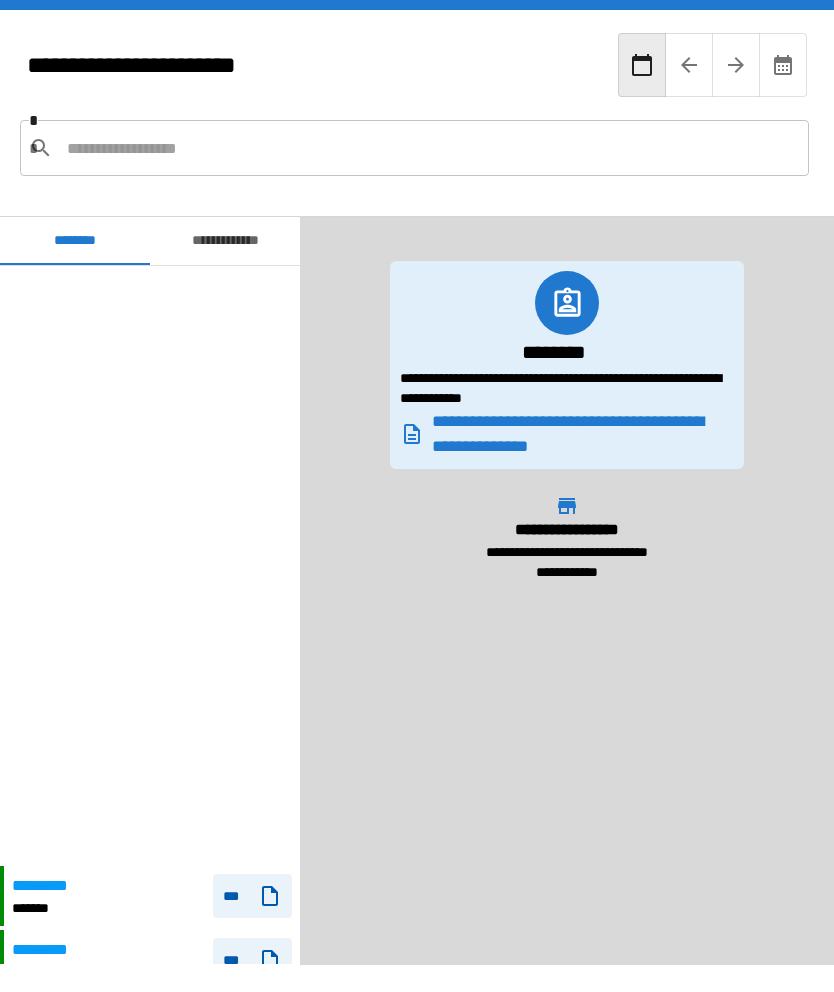 scroll, scrollTop: 600, scrollLeft: 0, axis: vertical 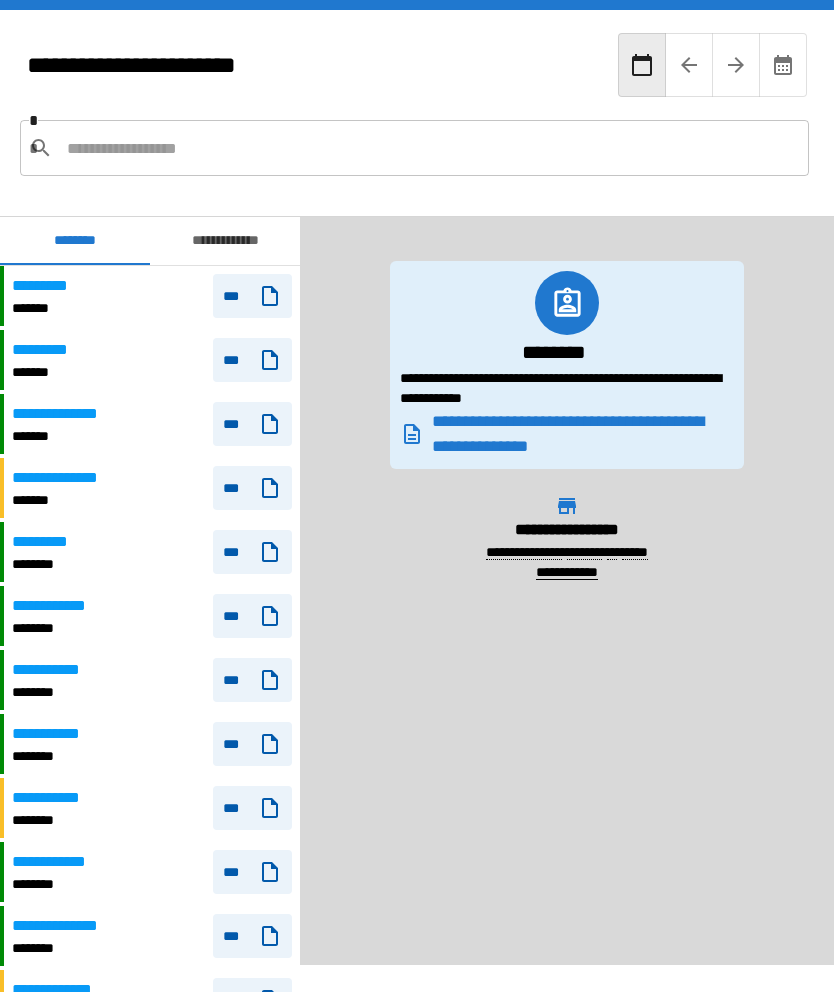 click on "***" at bounding box center (252, 296) 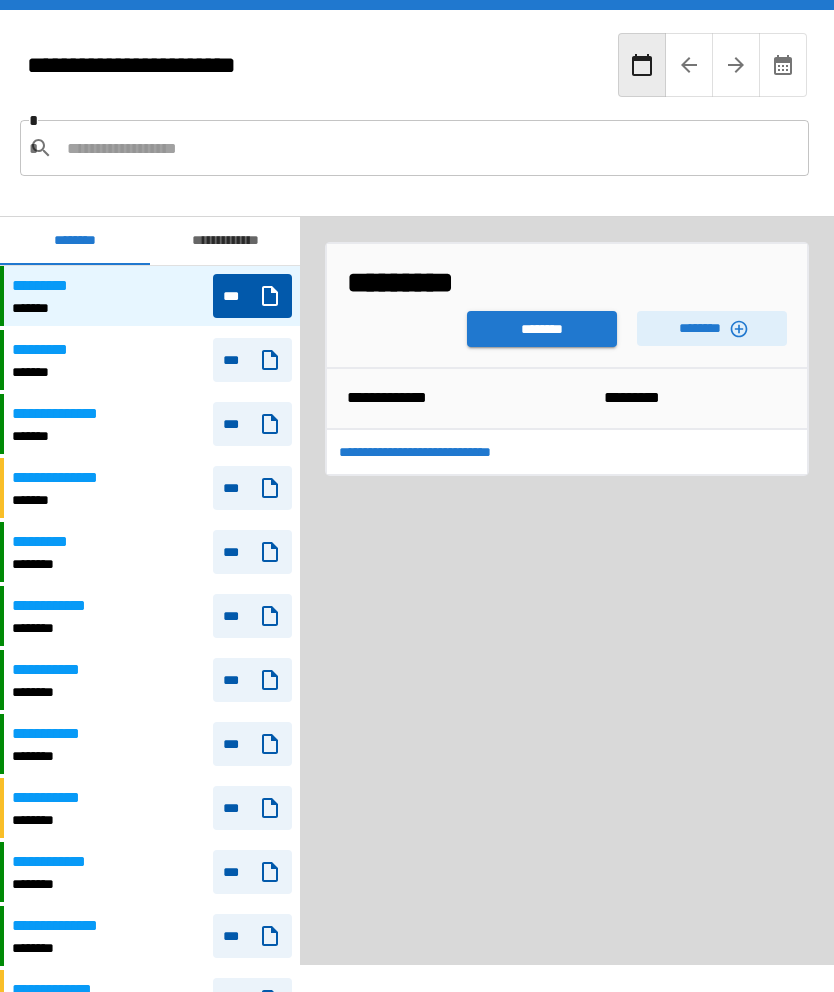 click on "********" at bounding box center [542, 329] 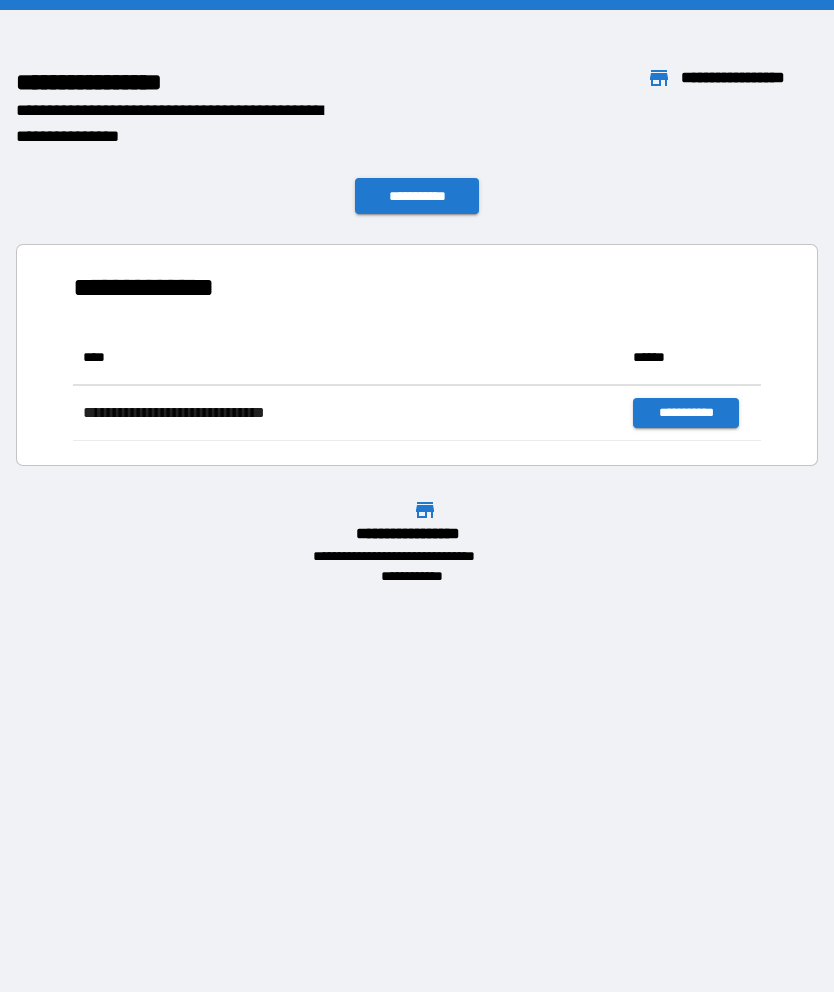 scroll, scrollTop: 1, scrollLeft: 1, axis: both 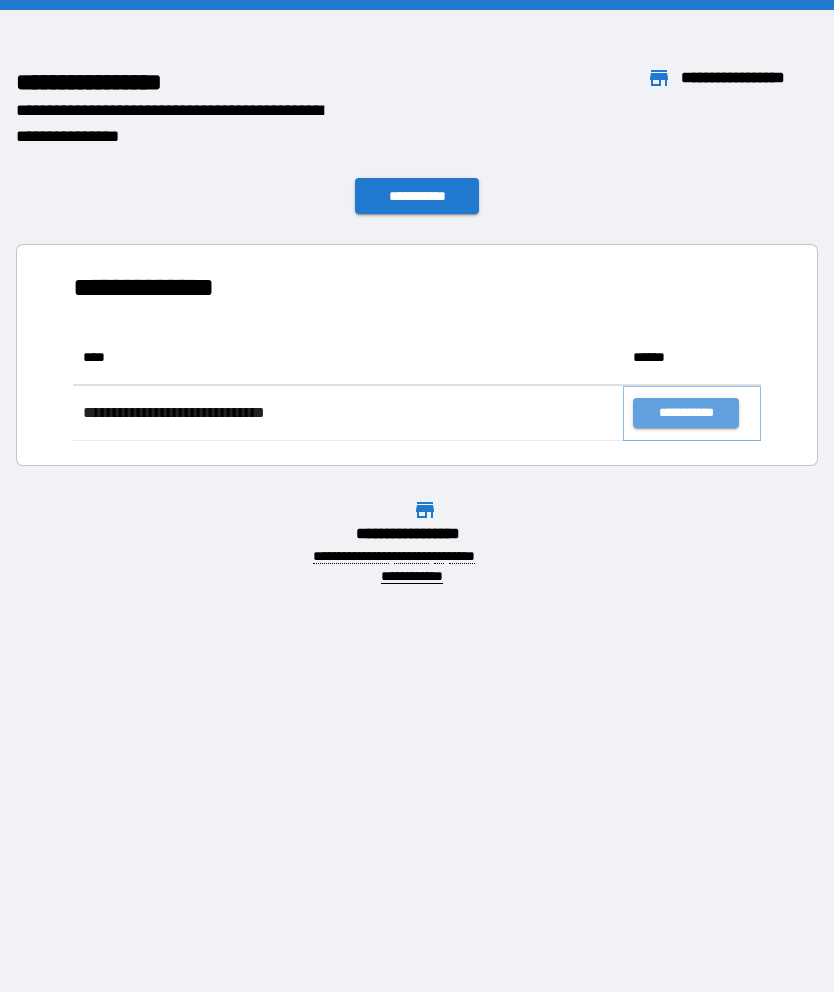 click on "**********" at bounding box center [685, 413] 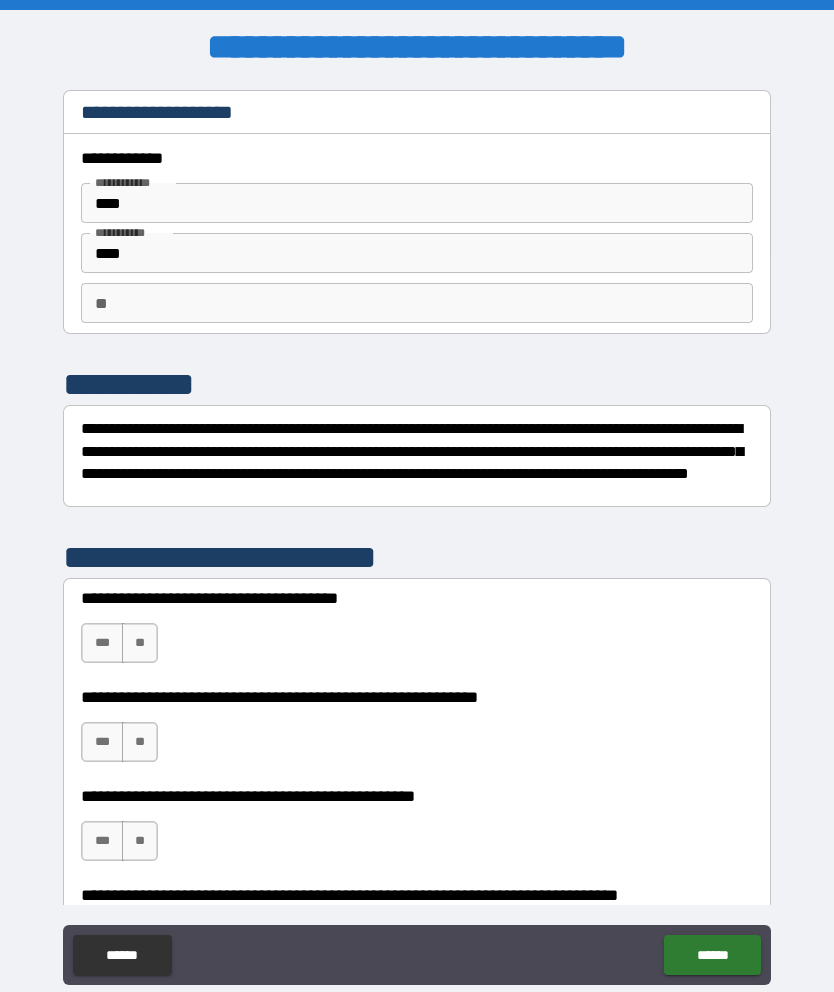 scroll, scrollTop: 0, scrollLeft: 0, axis: both 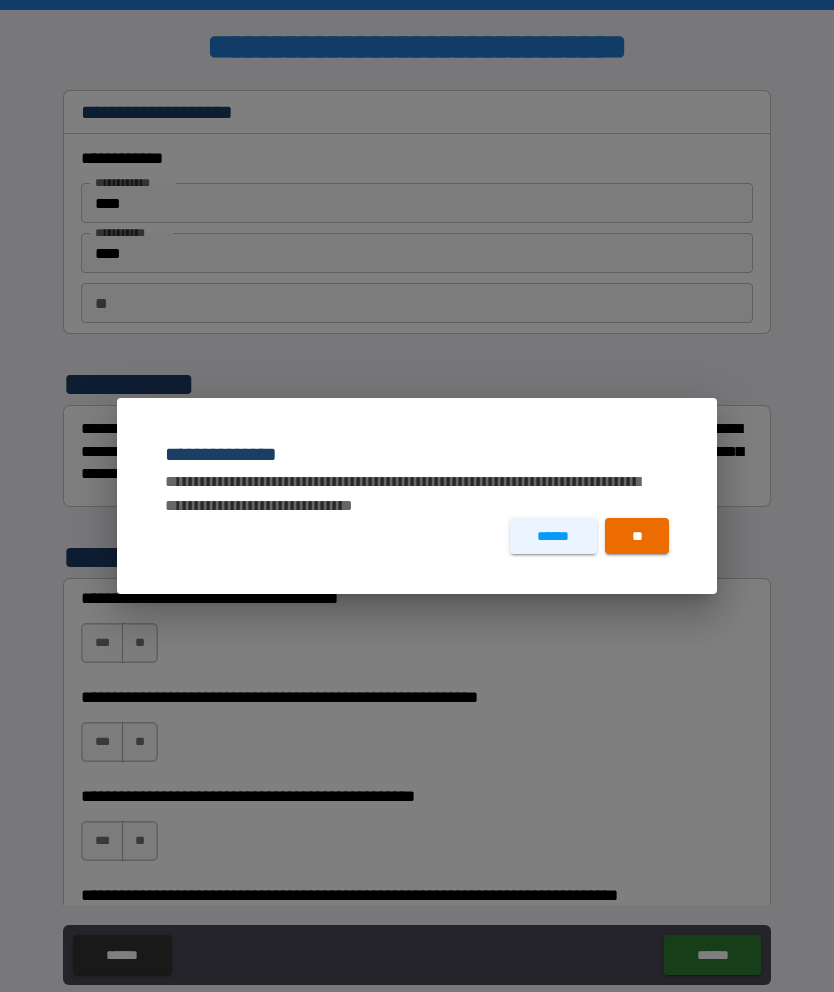 click on "**" at bounding box center [637, 536] 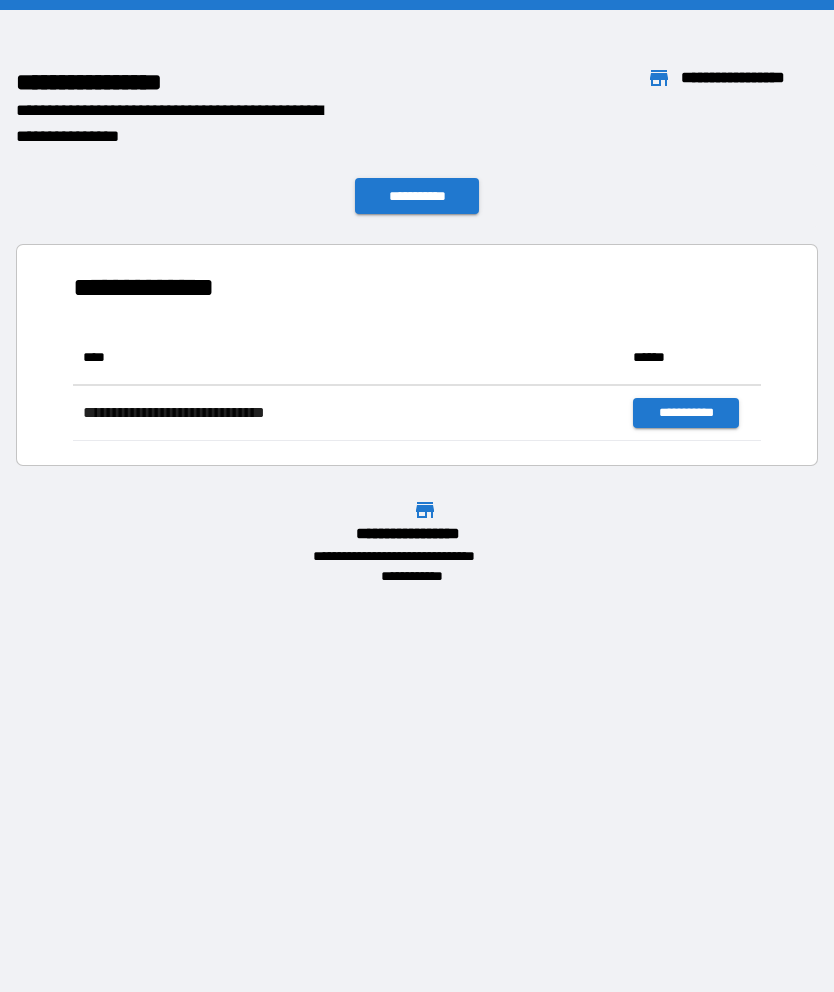 scroll, scrollTop: 111, scrollLeft: 688, axis: both 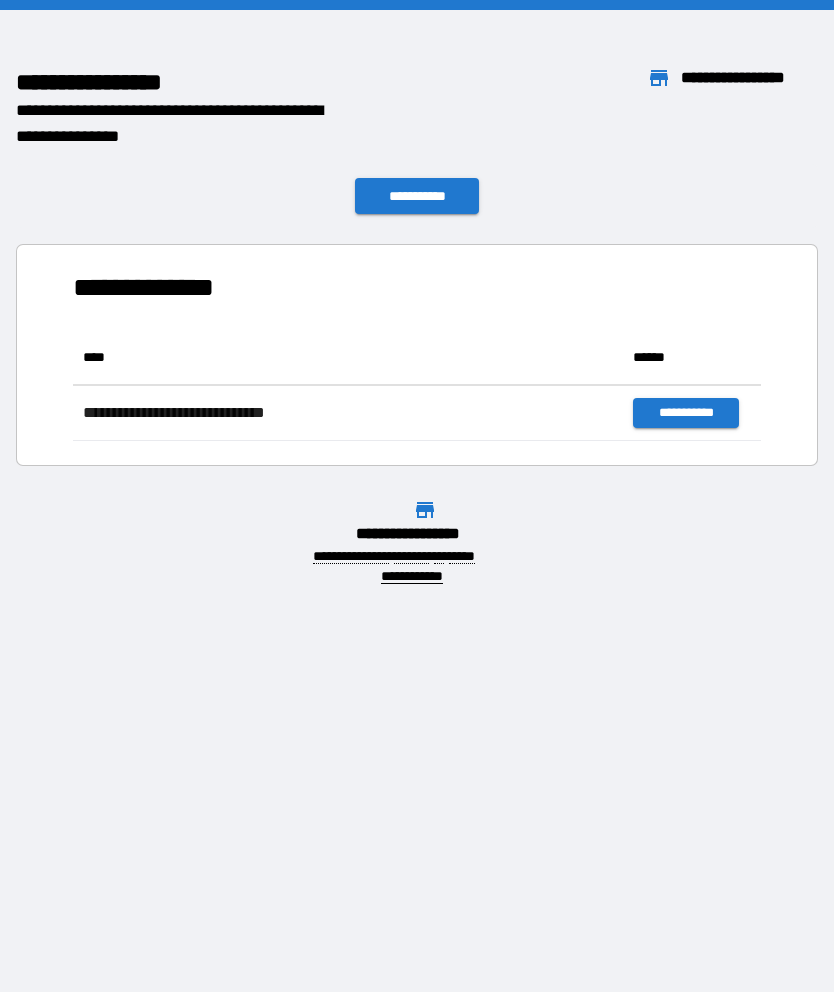 click on "**********" at bounding box center [417, 196] 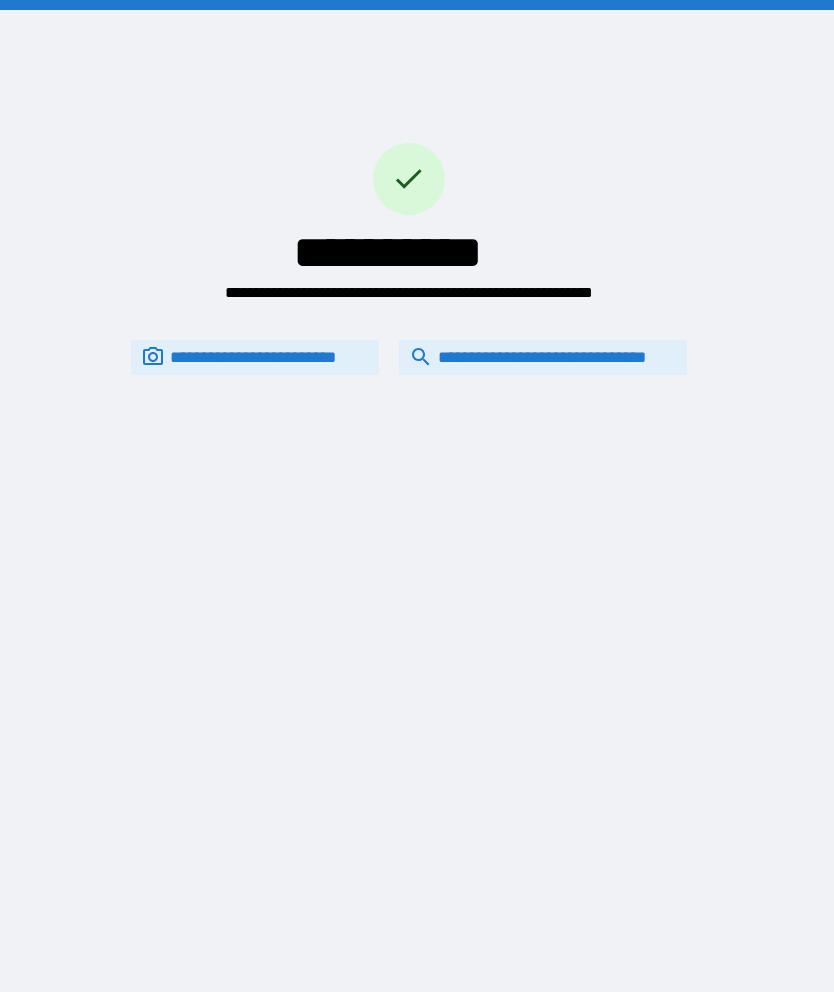 click on "**********" at bounding box center [543, 357] 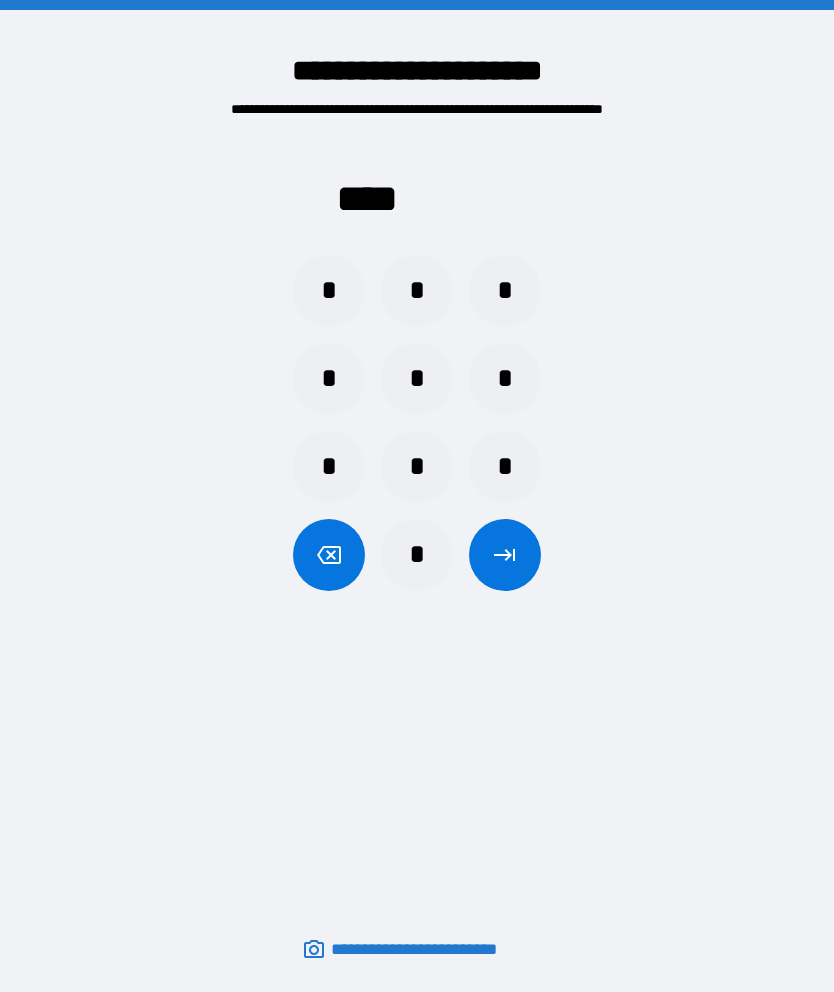 click on "*" at bounding box center [505, 291] 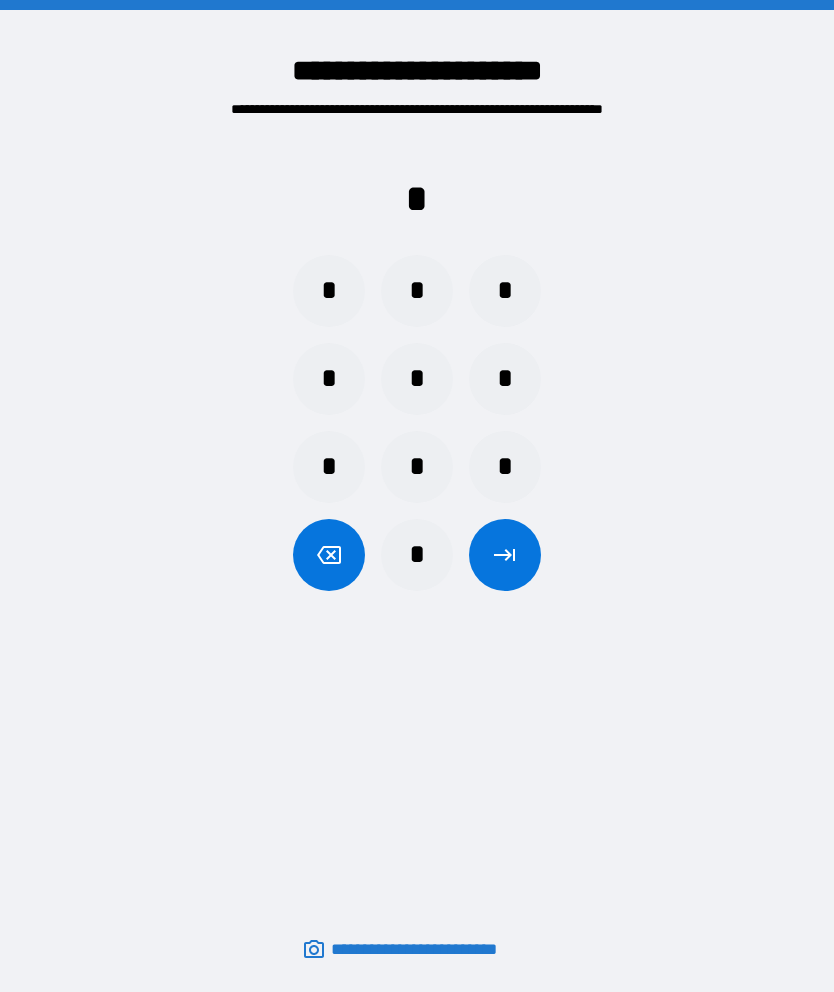 click on "*" at bounding box center [329, 291] 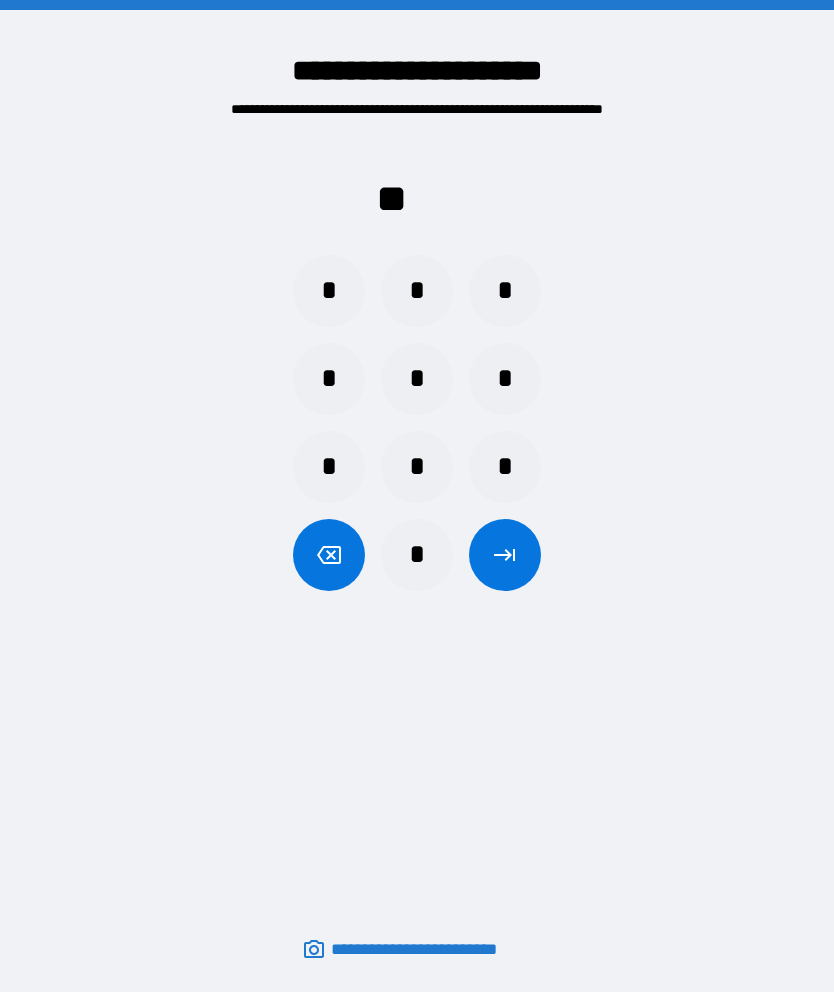 click on "*" at bounding box center (417, 291) 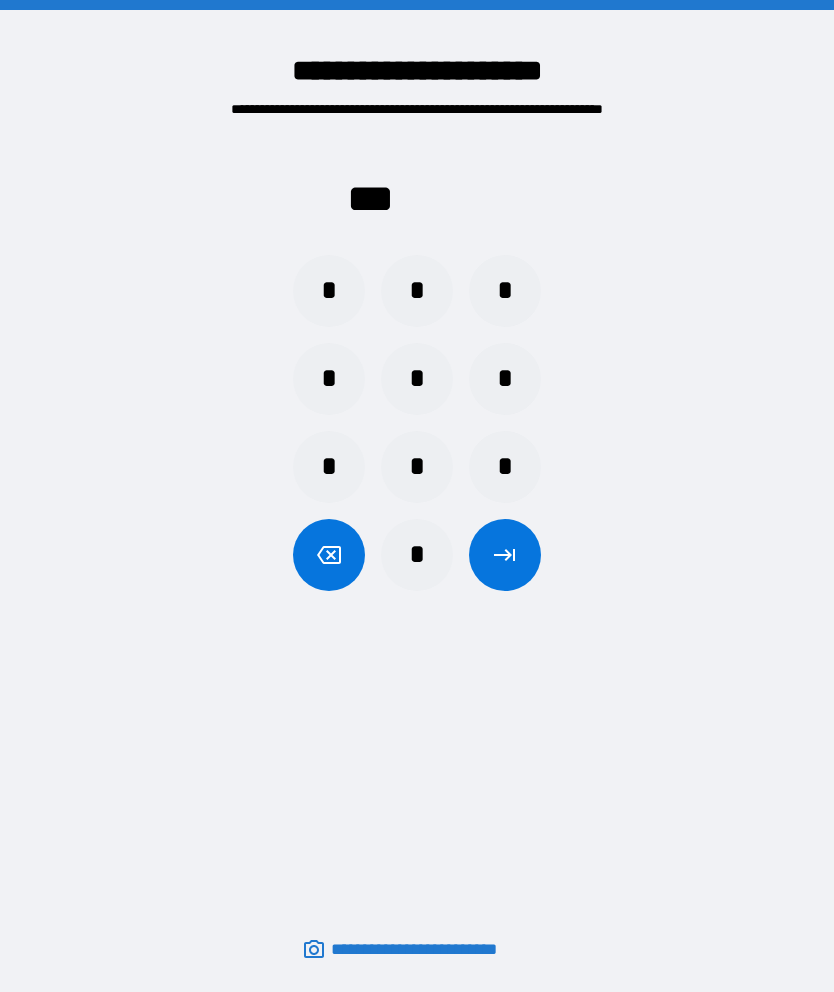 click on "*" at bounding box center [417, 467] 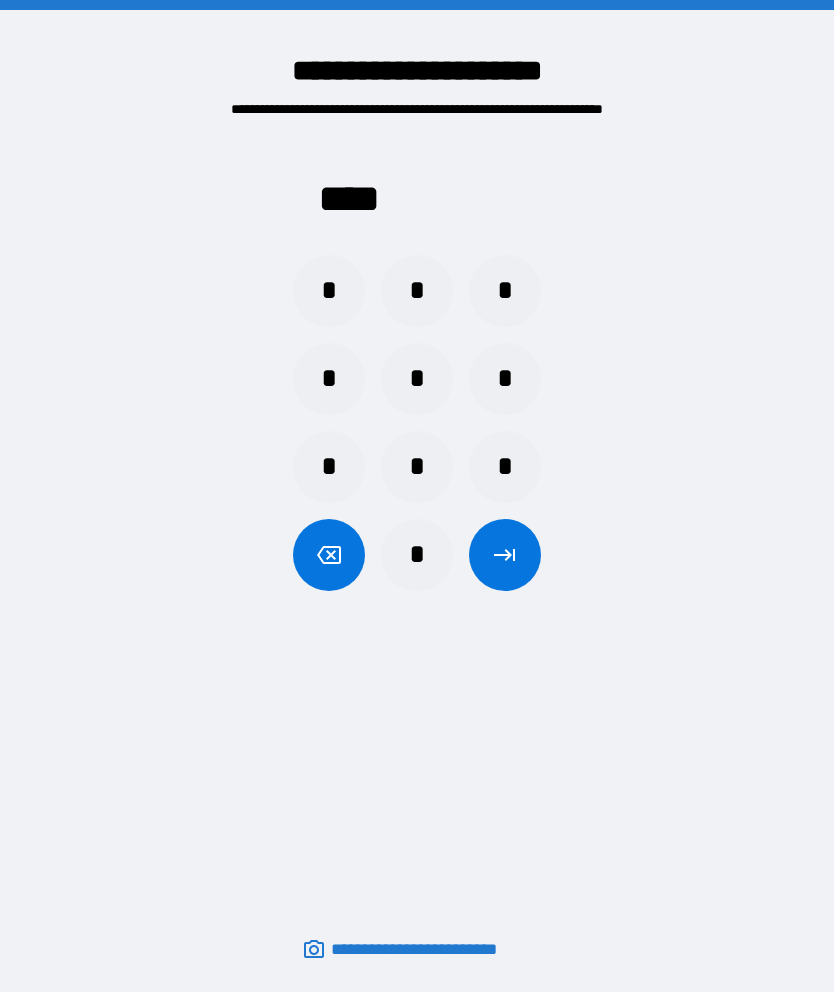 click 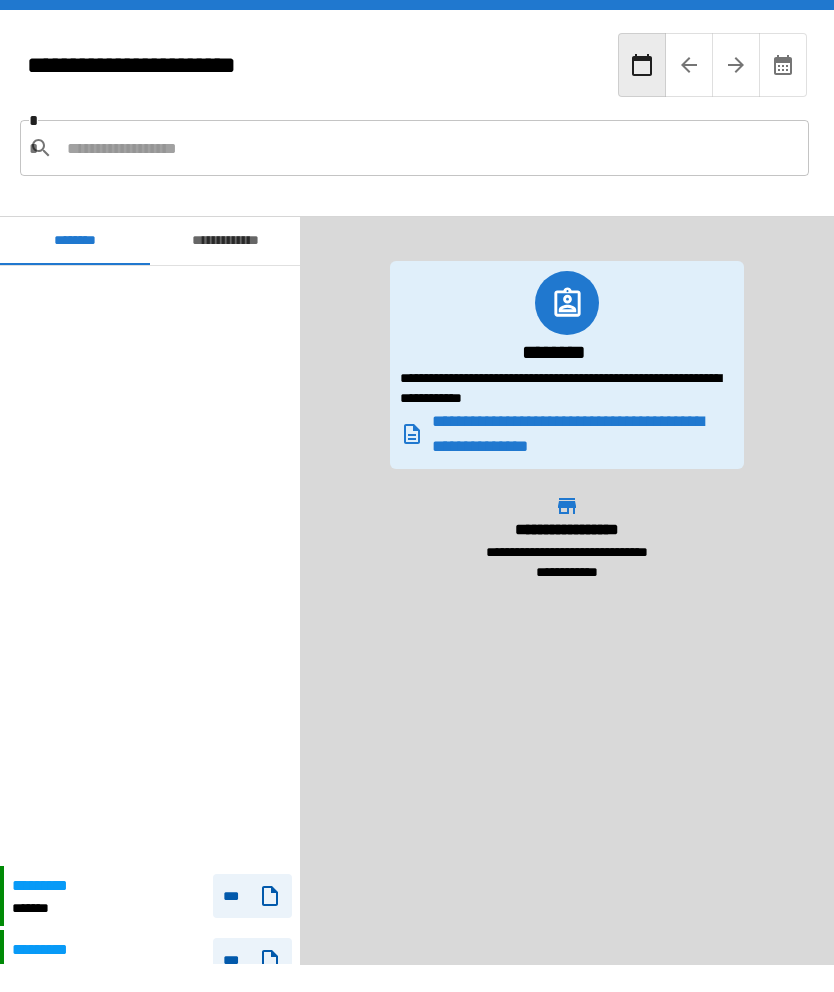 scroll, scrollTop: 600, scrollLeft: 0, axis: vertical 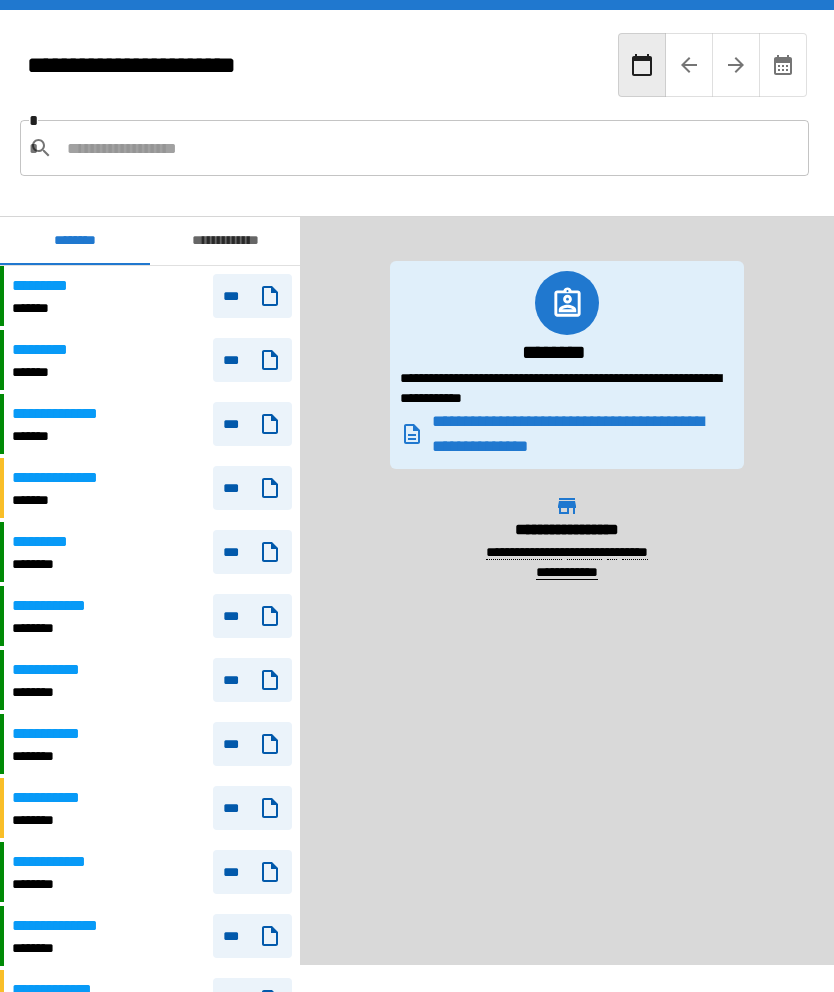 click on "***" at bounding box center (252, 296) 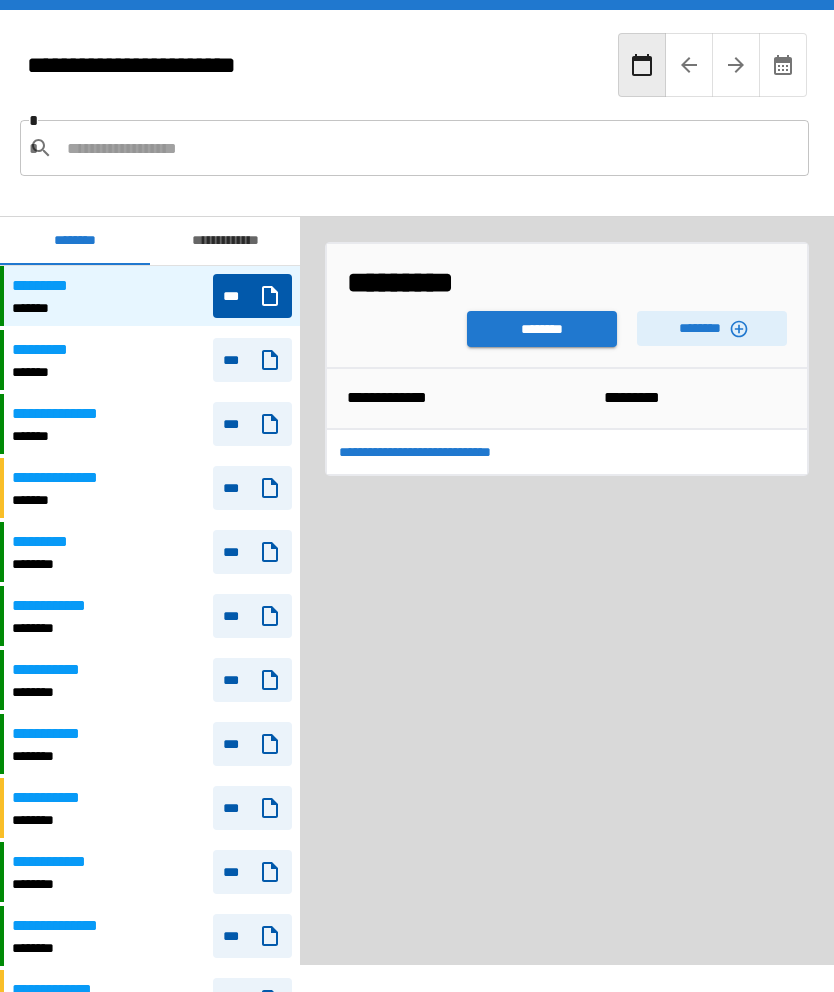click on "********" at bounding box center (712, 328) 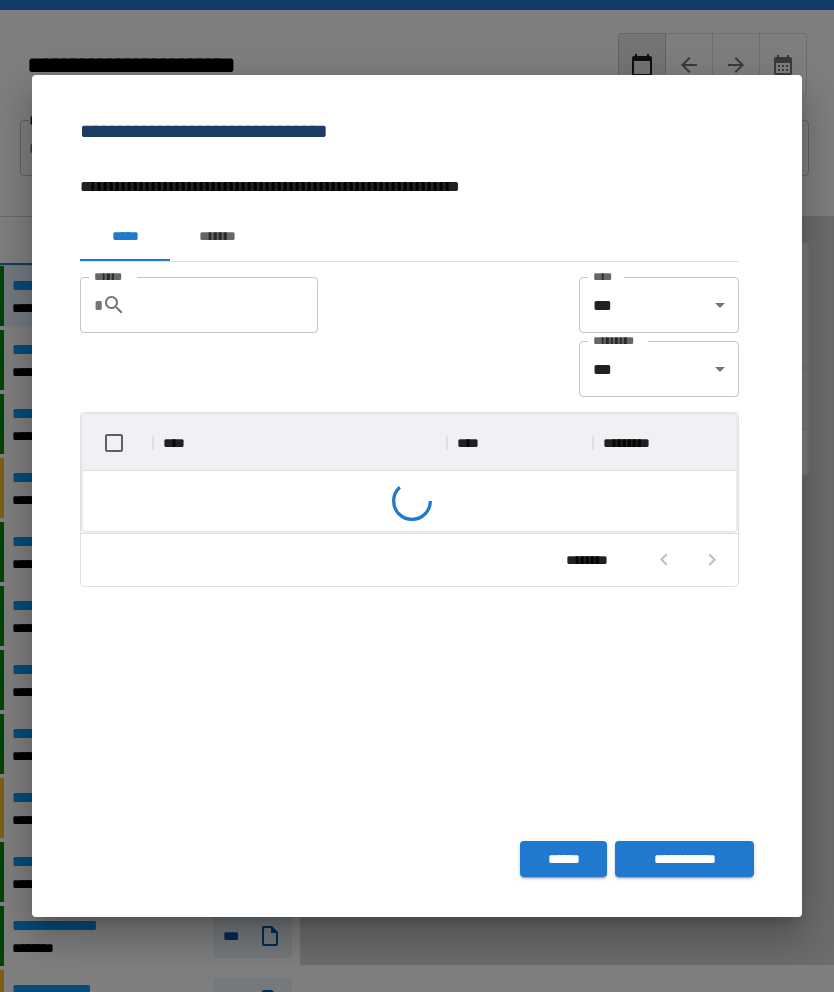 scroll, scrollTop: 296, scrollLeft: 653, axis: both 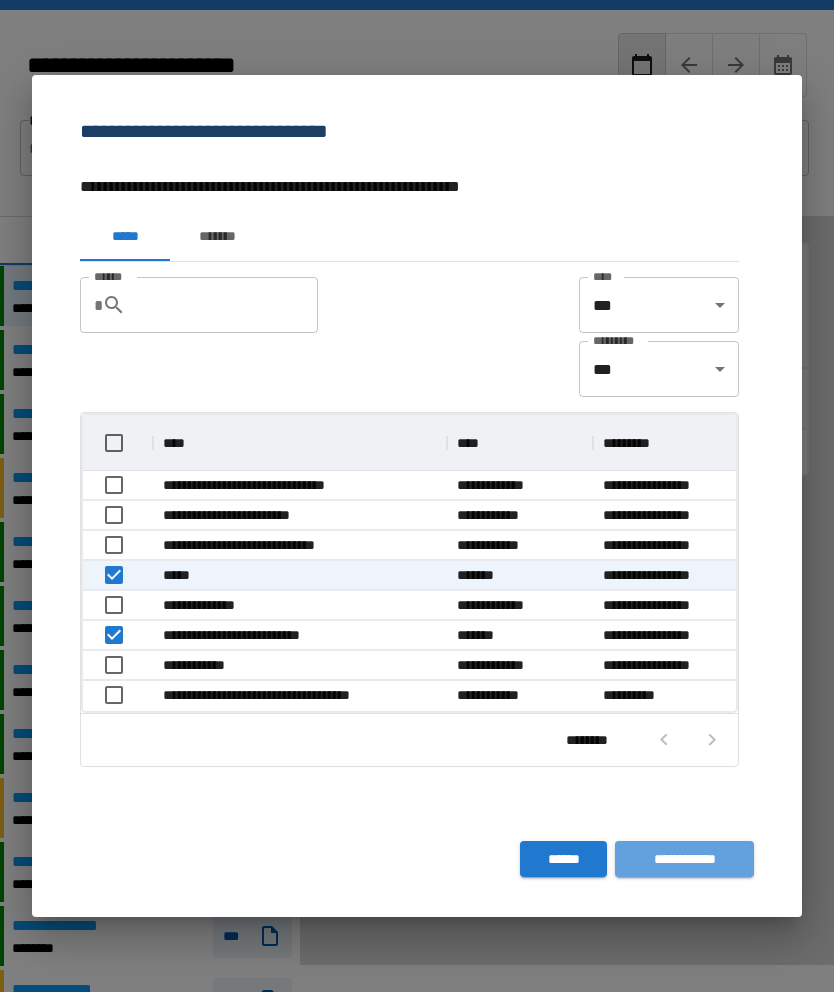 click on "**********" at bounding box center [684, 859] 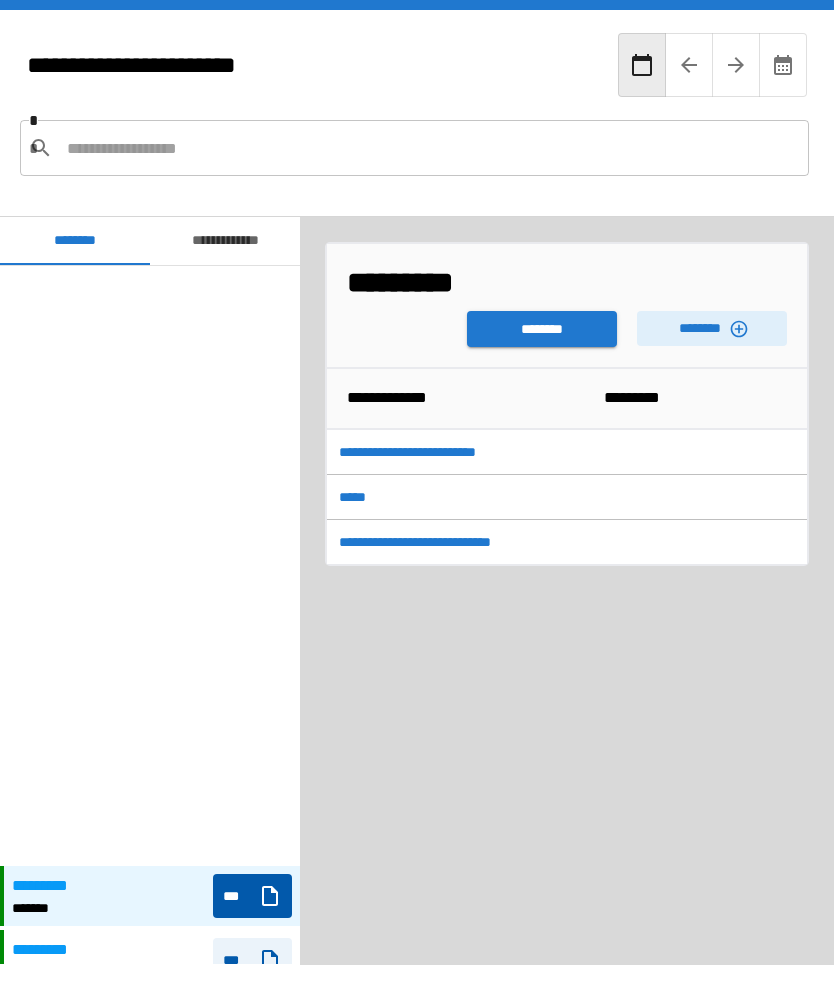 scroll, scrollTop: 600, scrollLeft: 0, axis: vertical 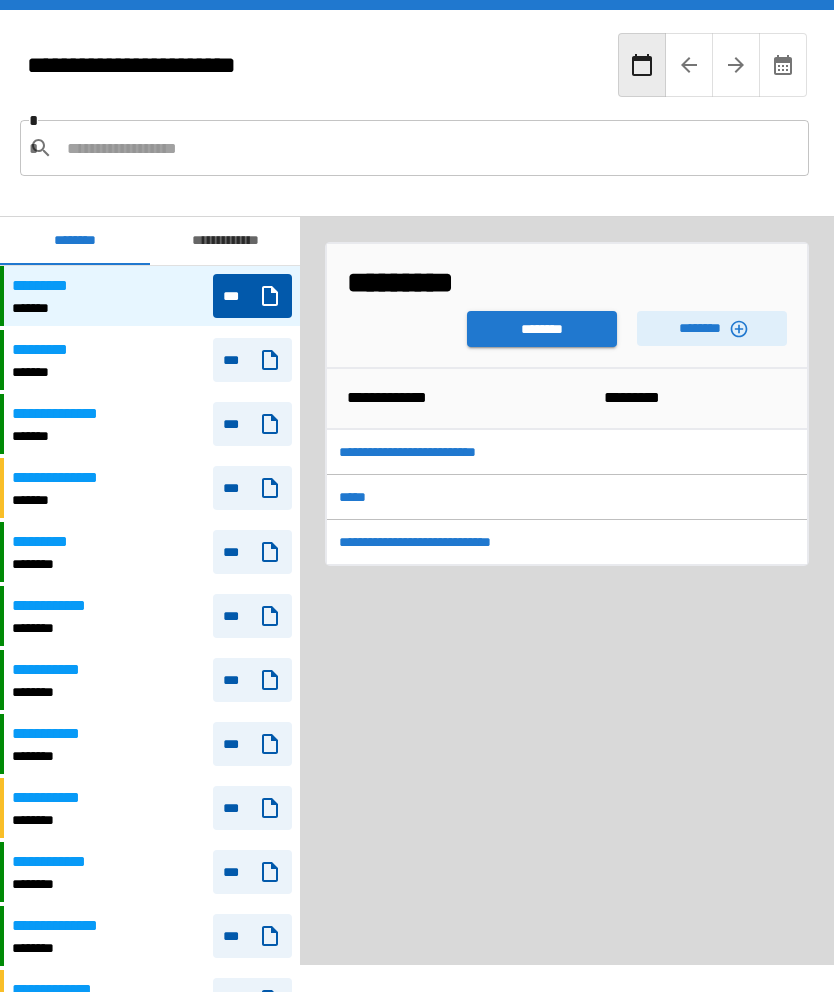 click on "********" at bounding box center [542, 329] 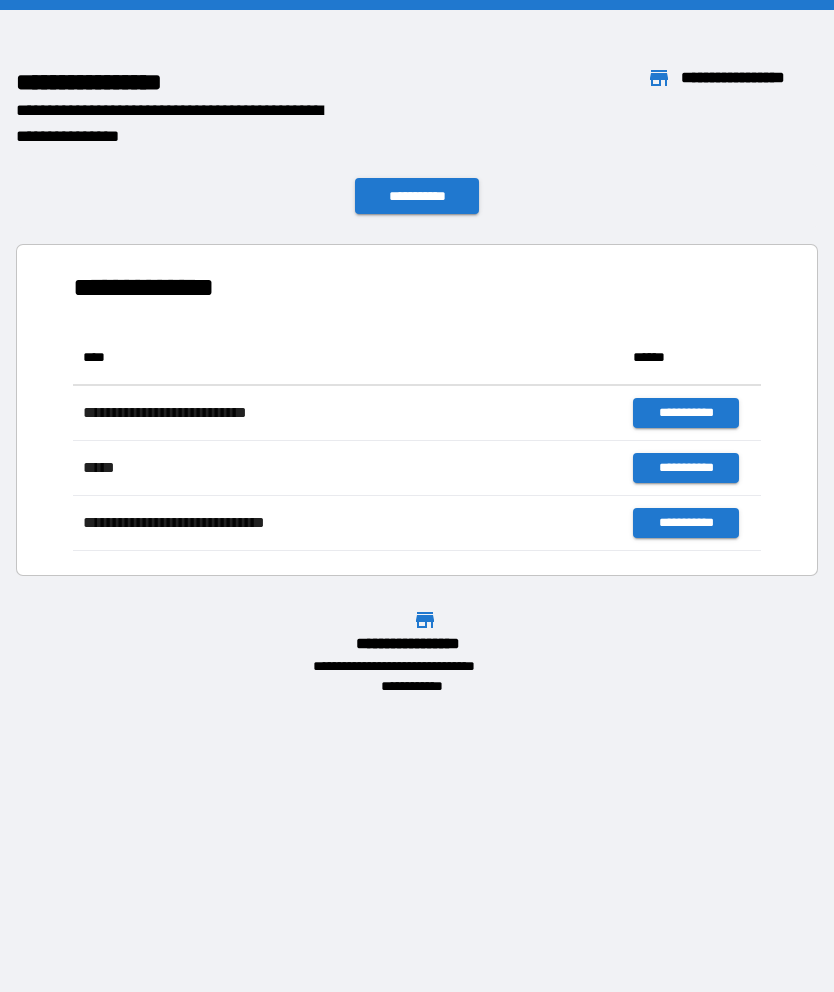 scroll, scrollTop: 1, scrollLeft: 1, axis: both 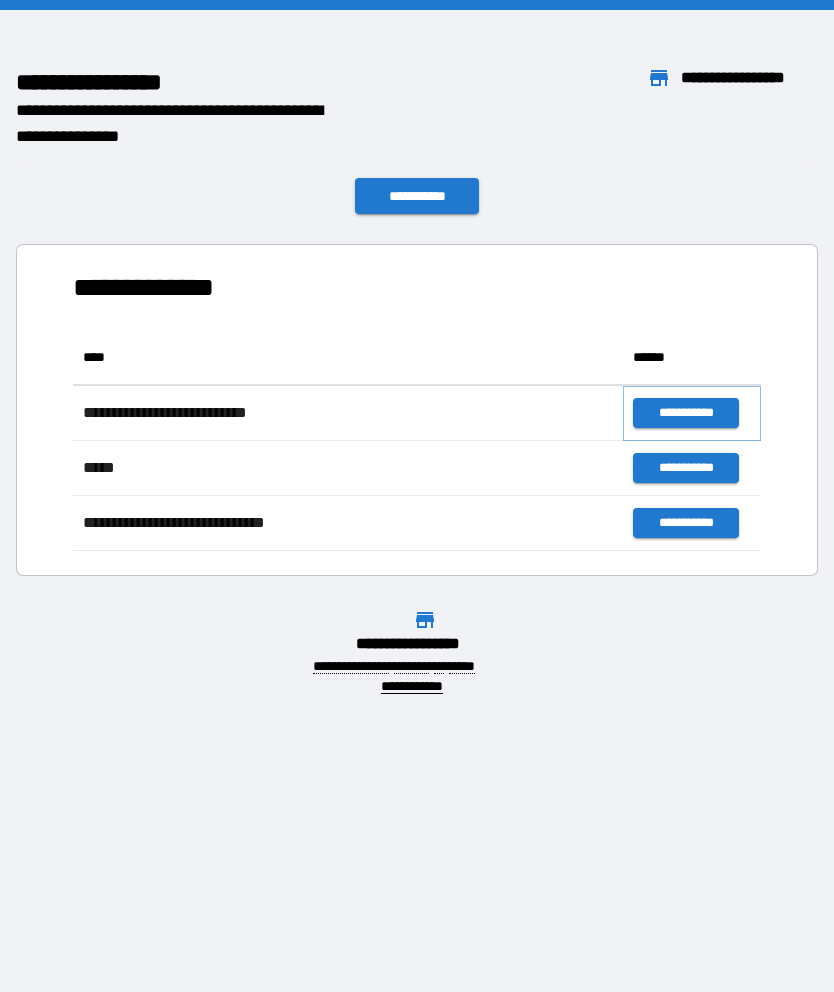 click on "**********" at bounding box center [685, 413] 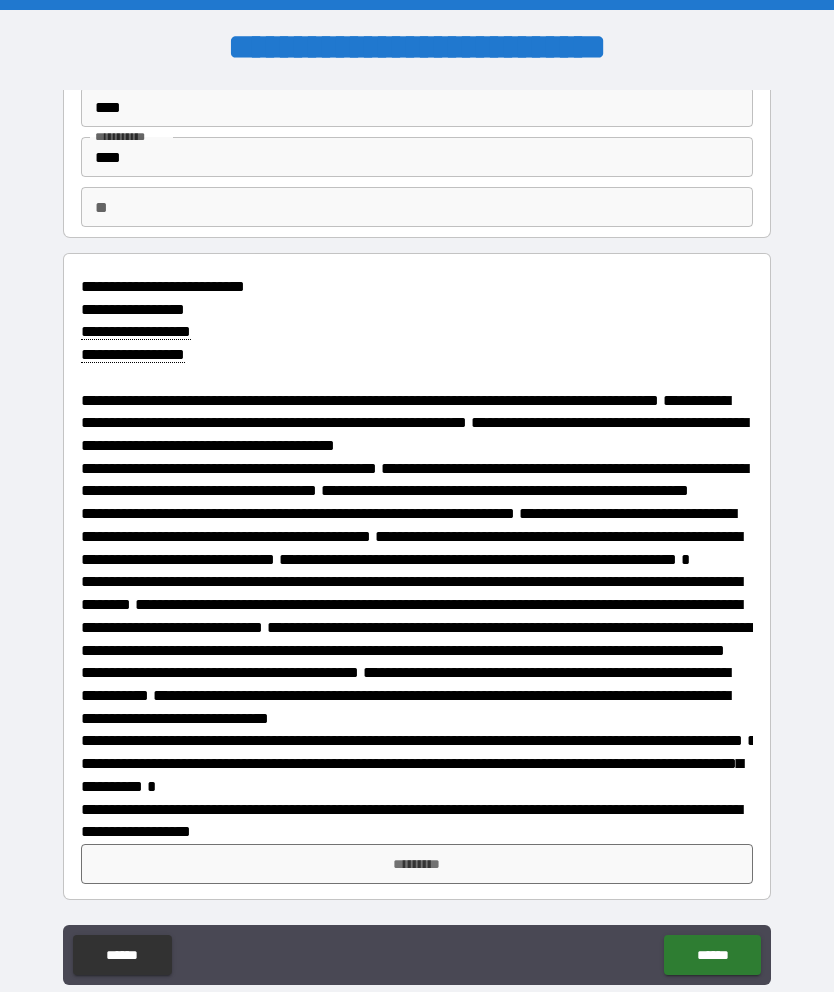 scroll, scrollTop: 144, scrollLeft: 0, axis: vertical 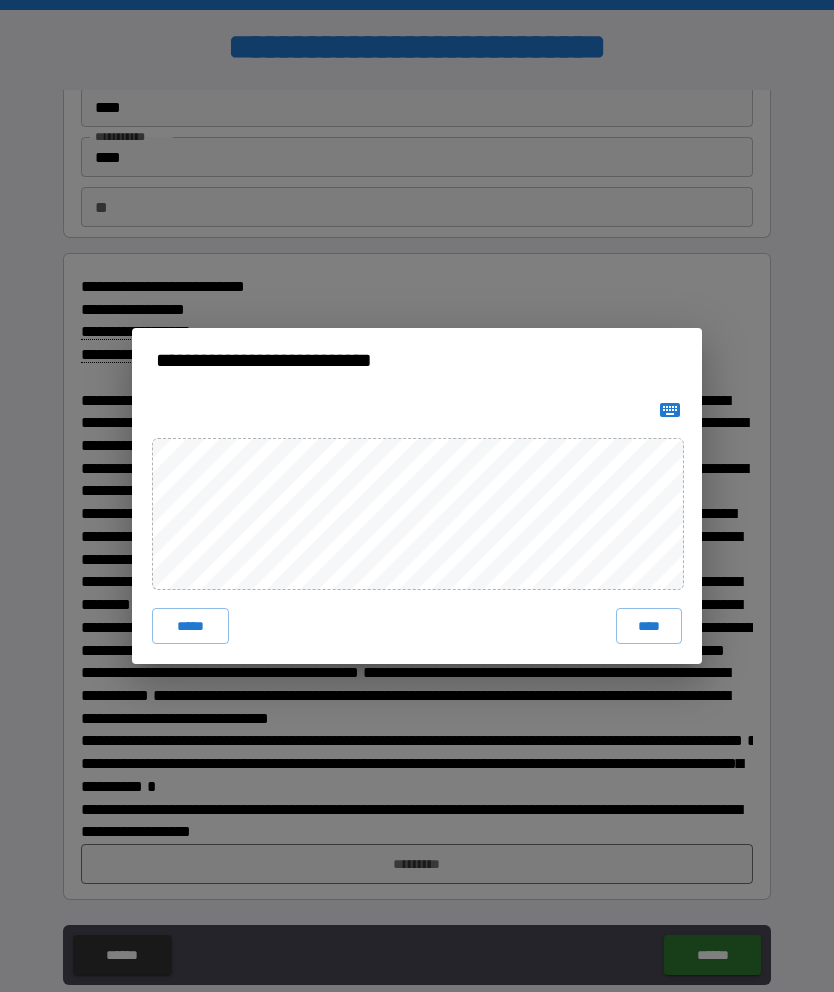 click on "****" at bounding box center (649, 626) 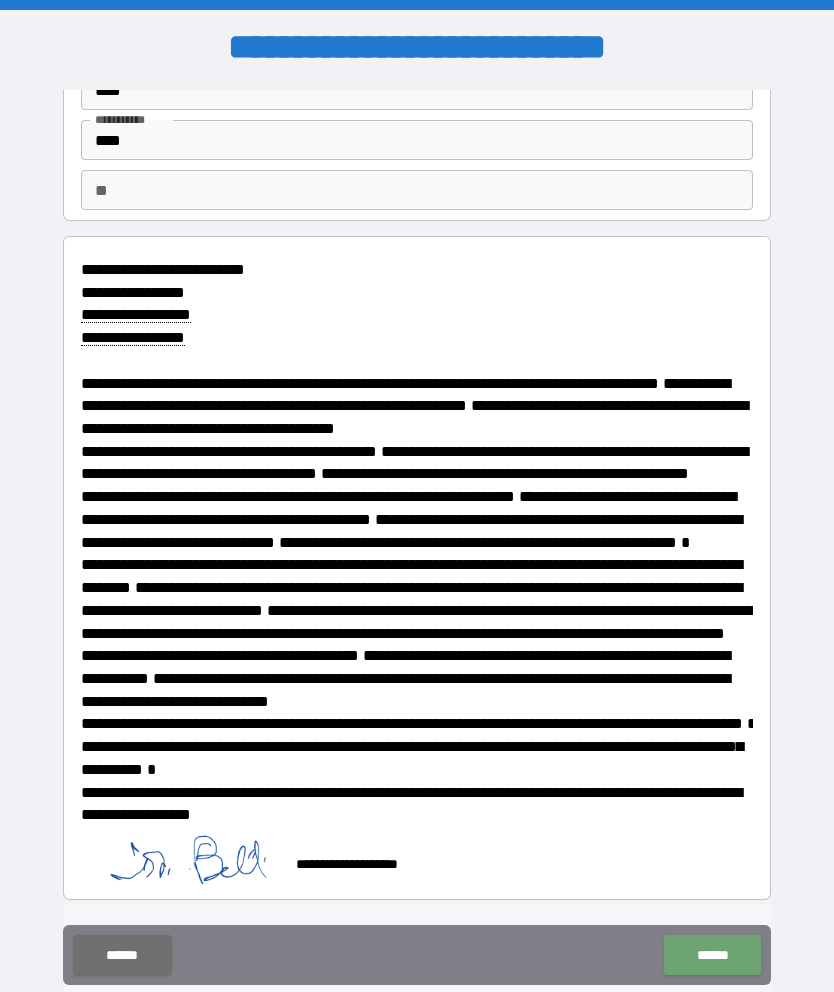 click on "******" at bounding box center [712, 955] 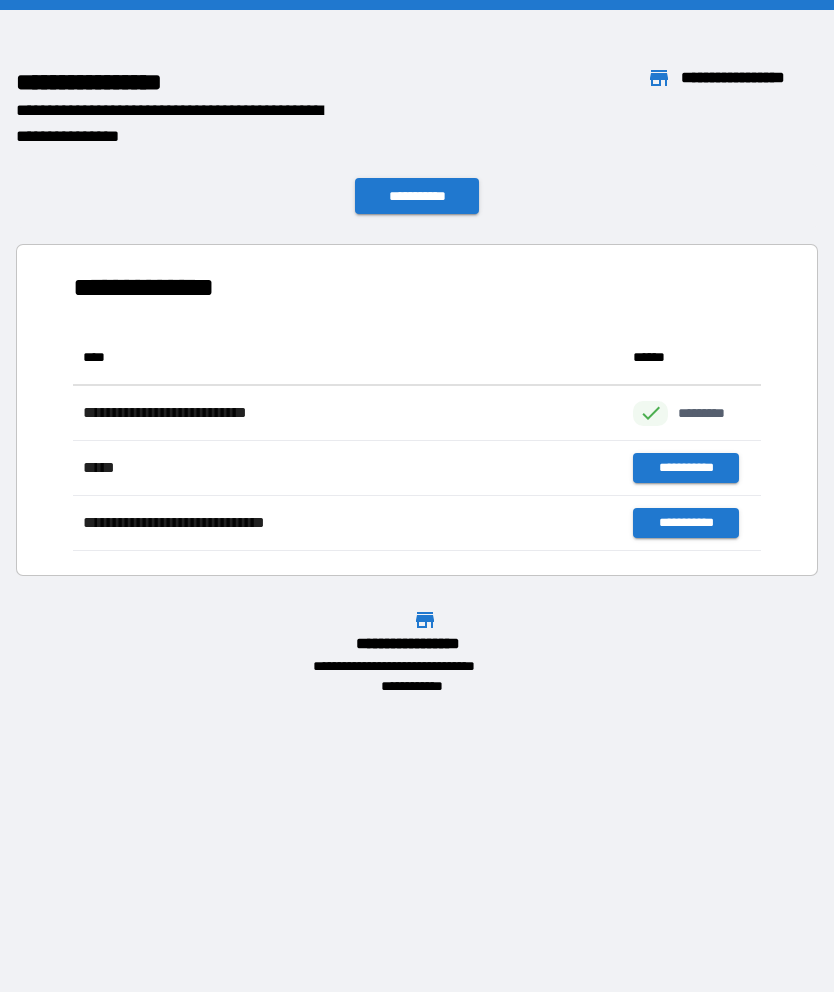scroll, scrollTop: 221, scrollLeft: 688, axis: both 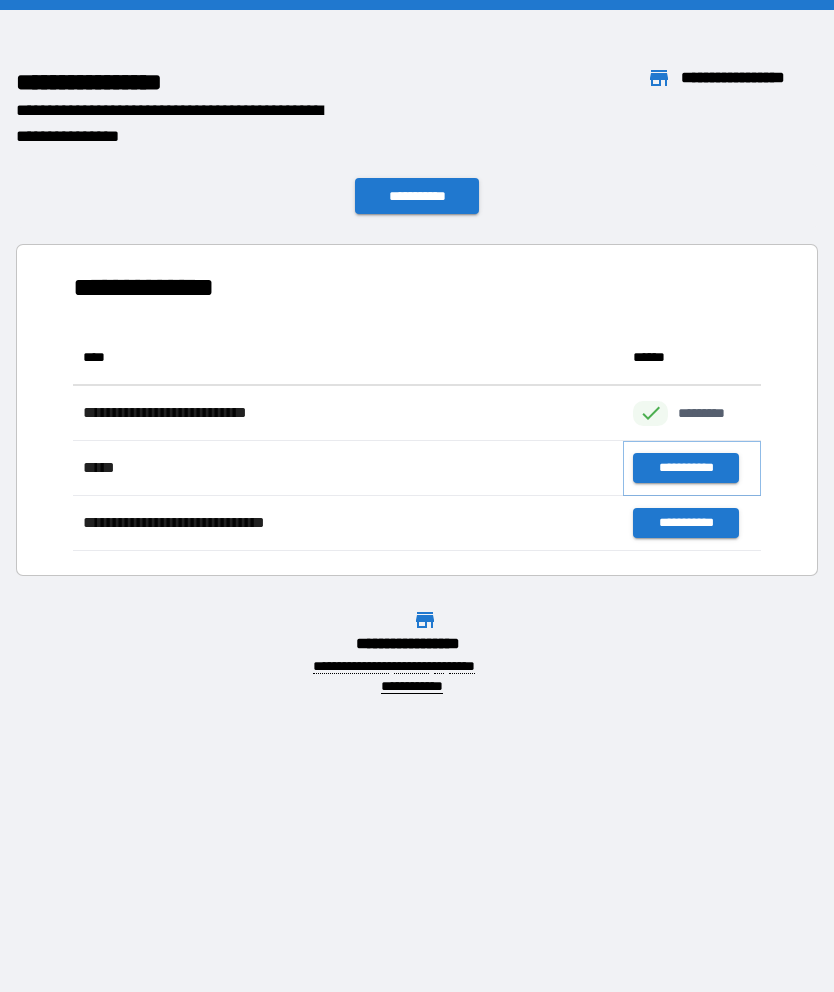 click on "**********" at bounding box center (685, 468) 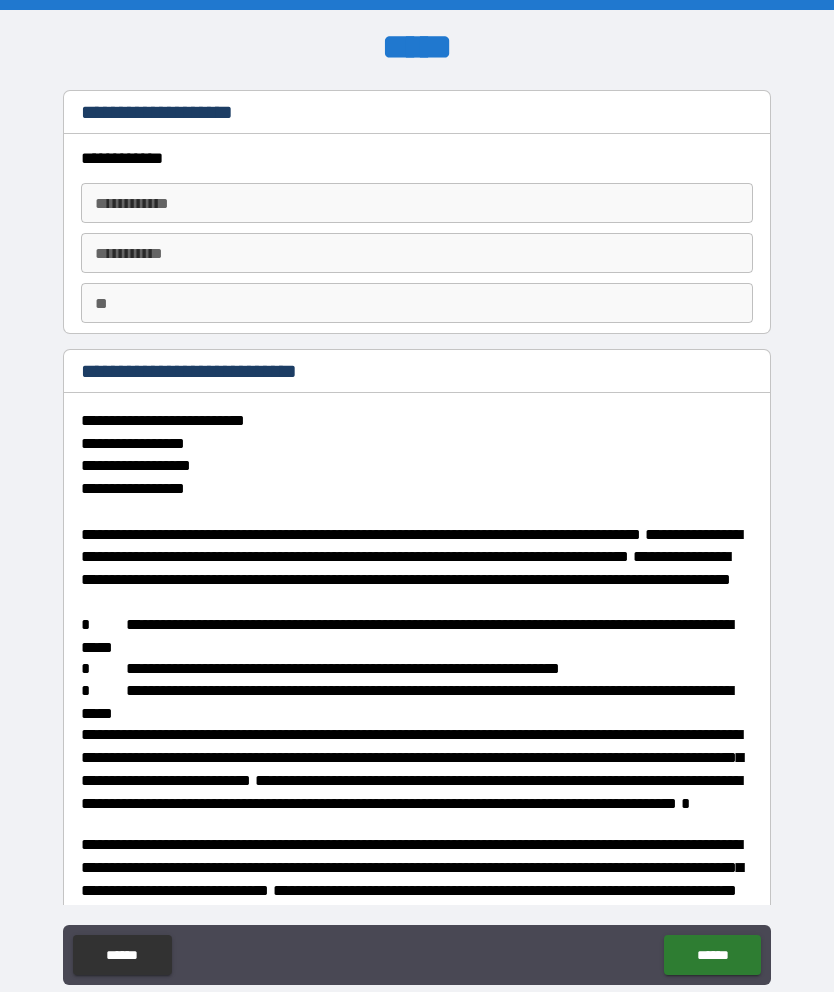type on "*" 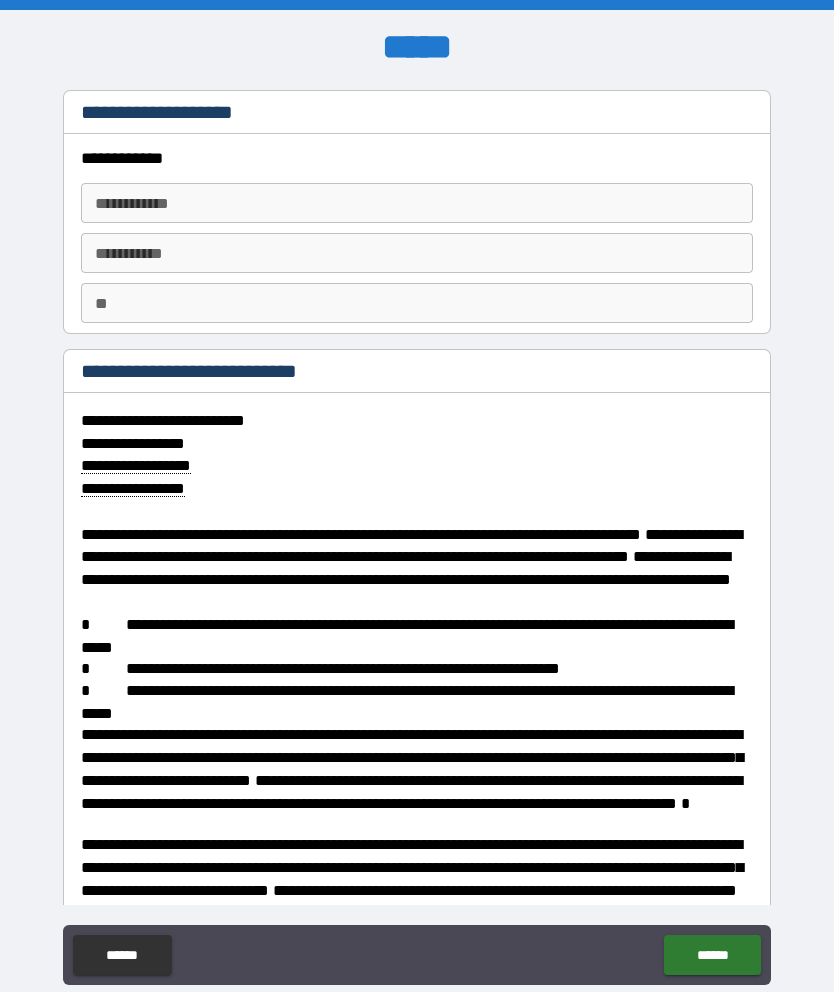 click on "**********" at bounding box center (417, 203) 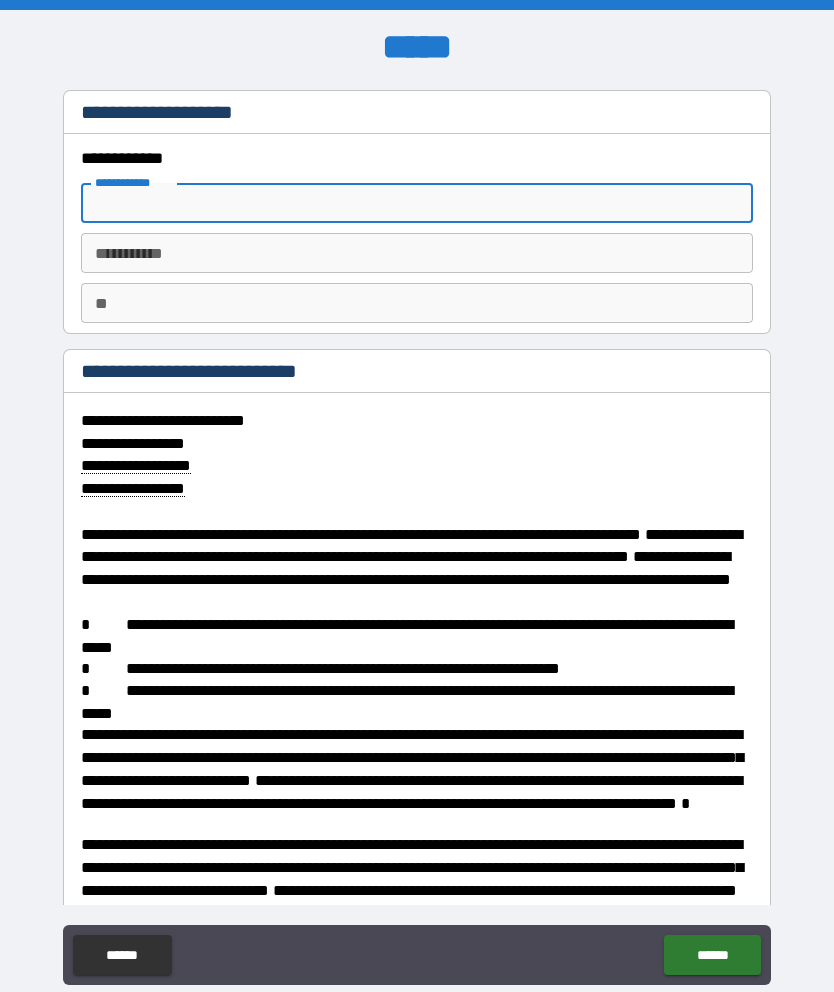 type on "*" 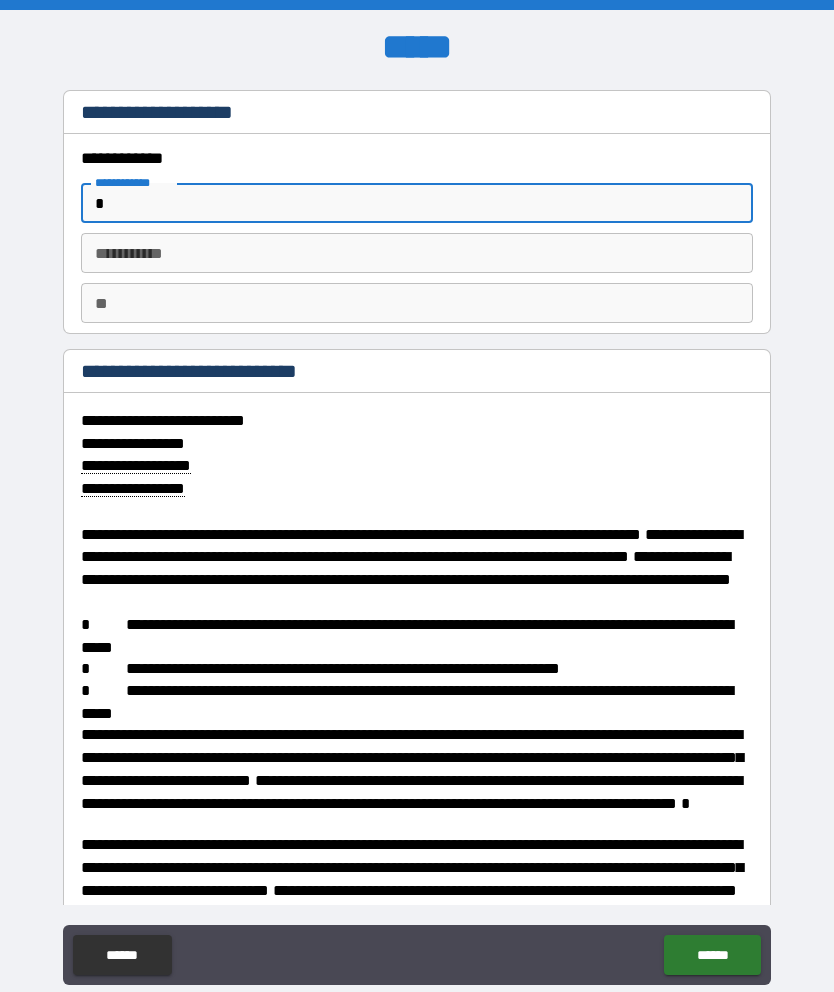 type on "*" 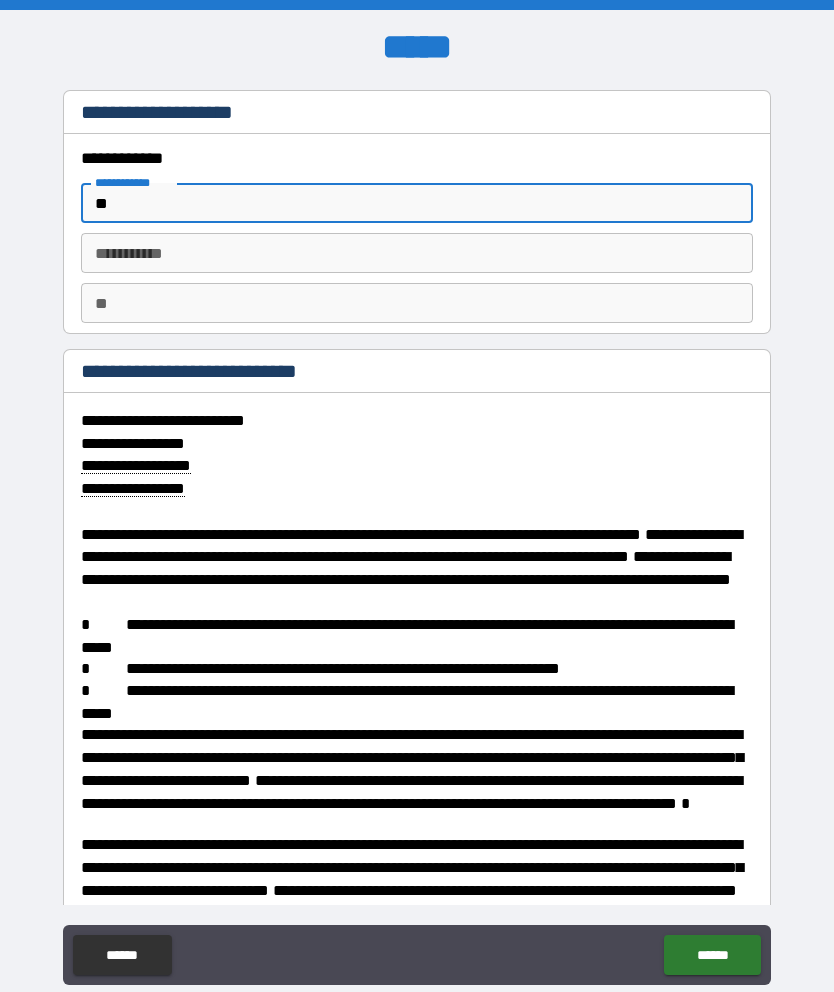 type on "*" 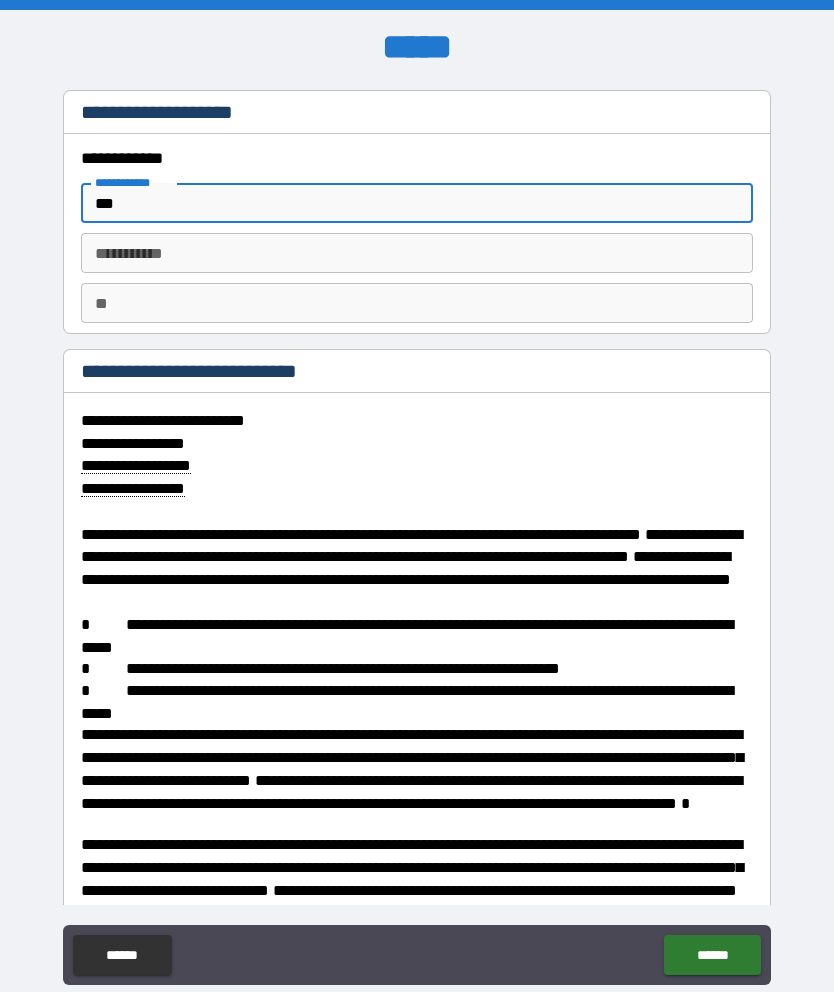 type on "*" 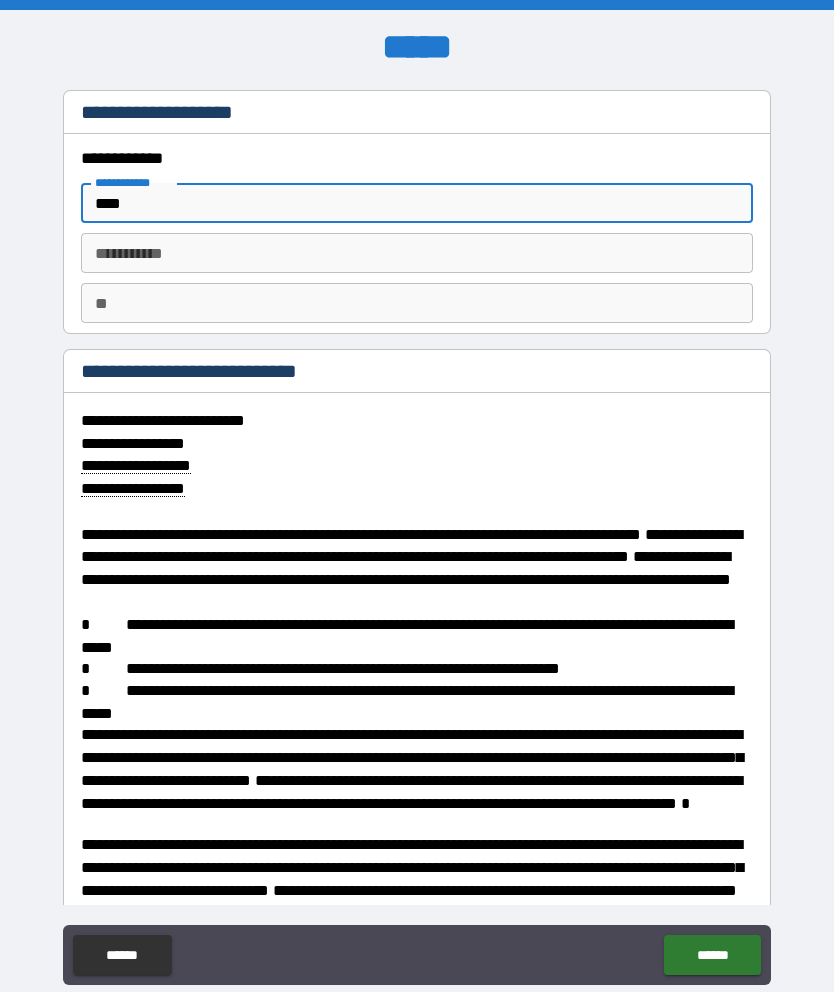 type on "*" 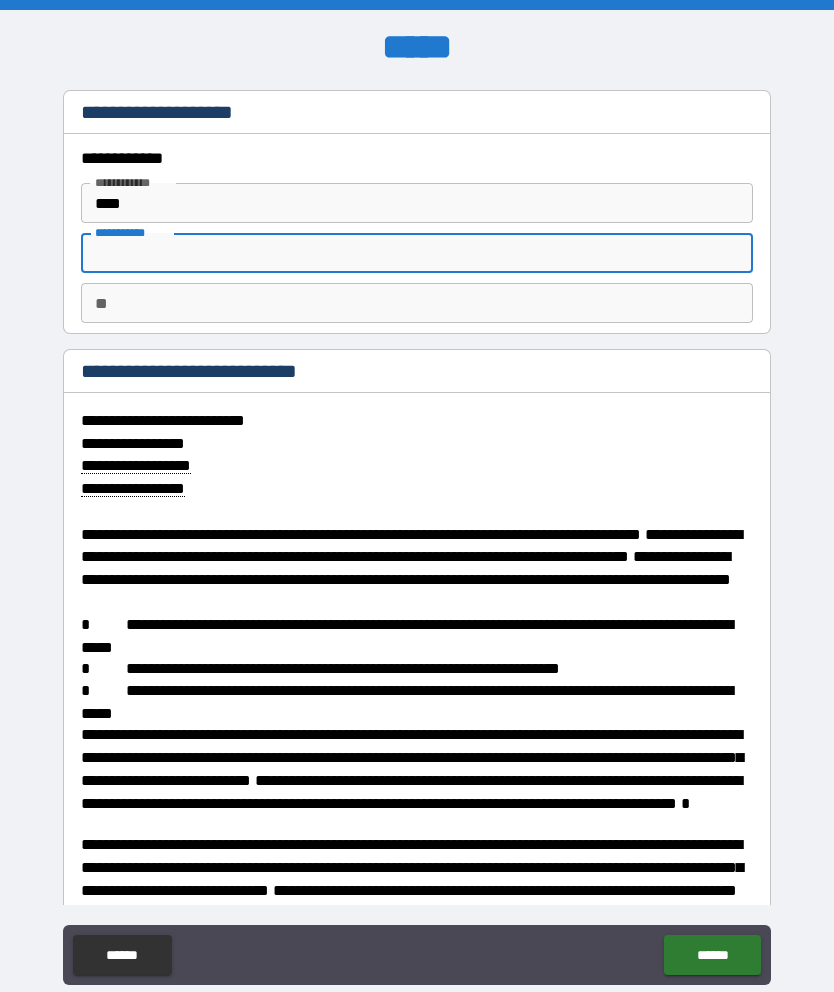 type on "*" 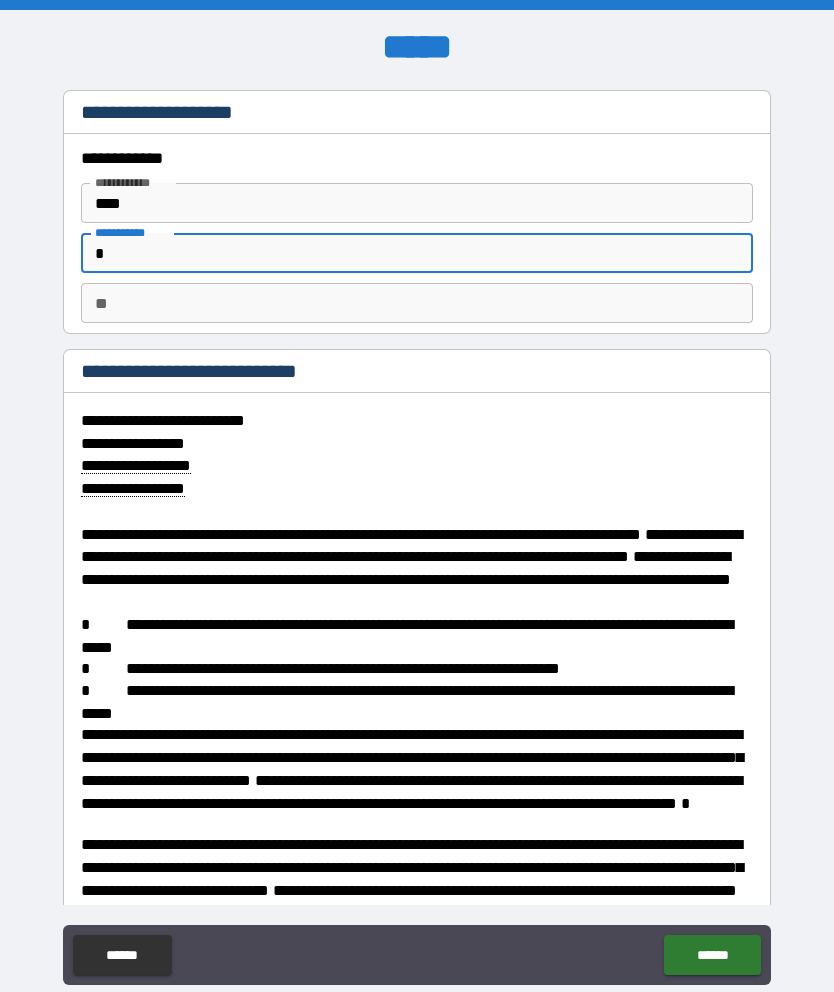 type on "*" 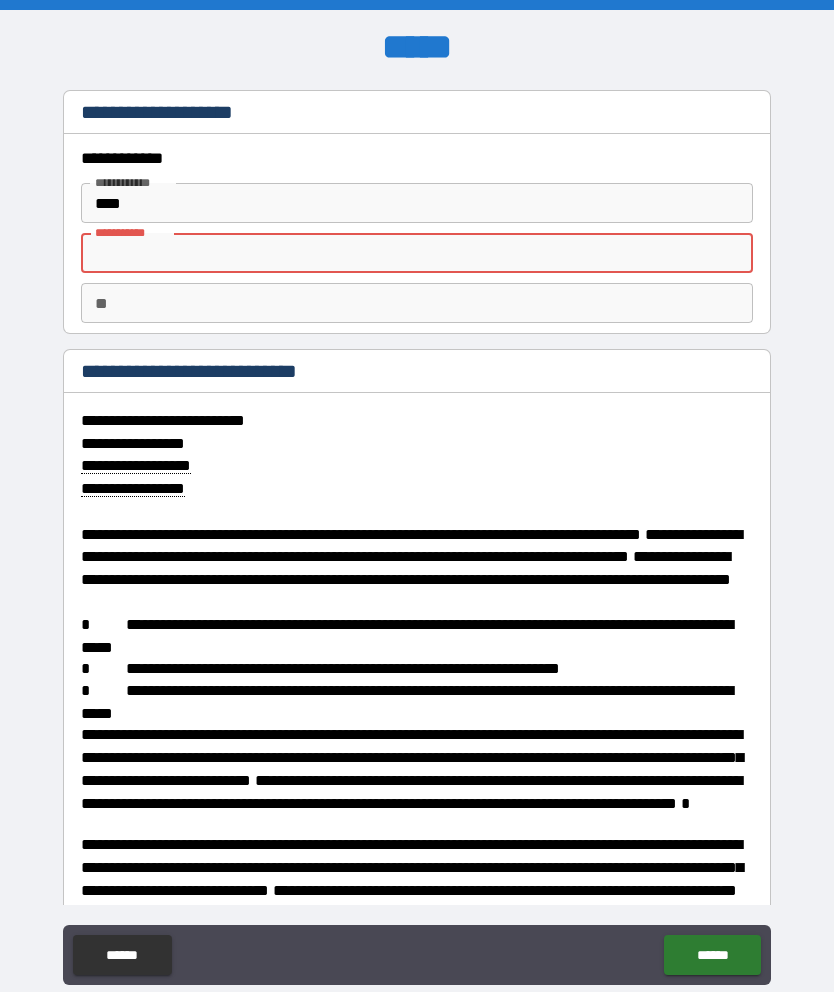 type on "*" 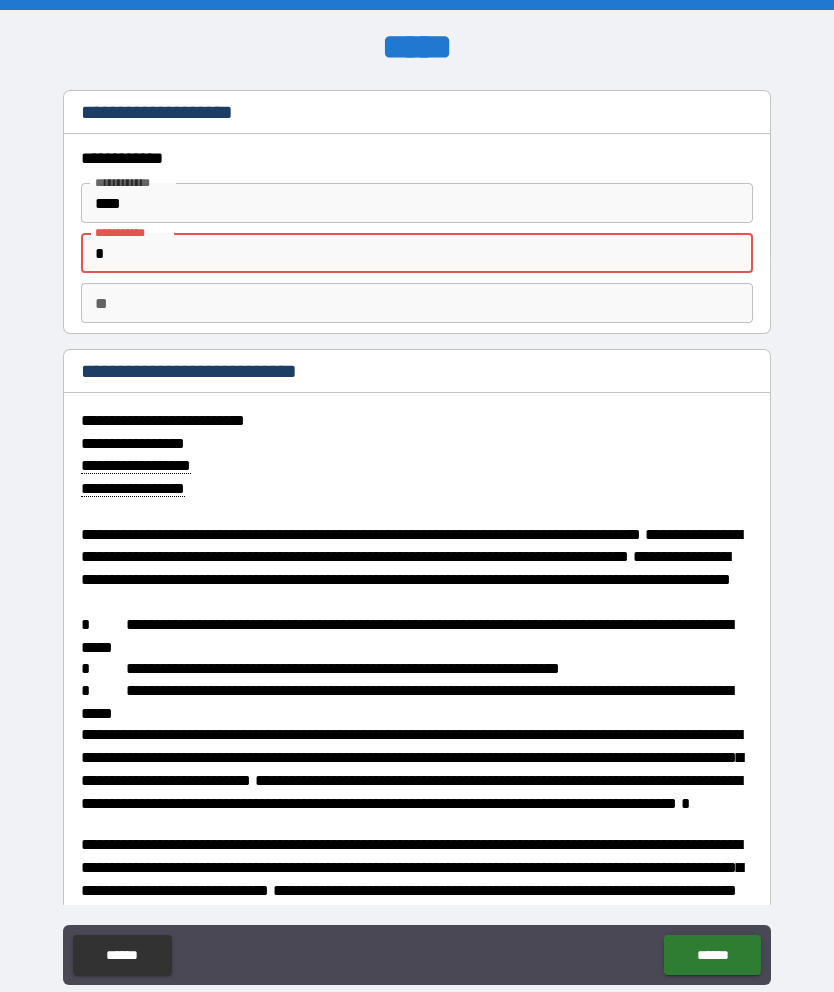 type on "*" 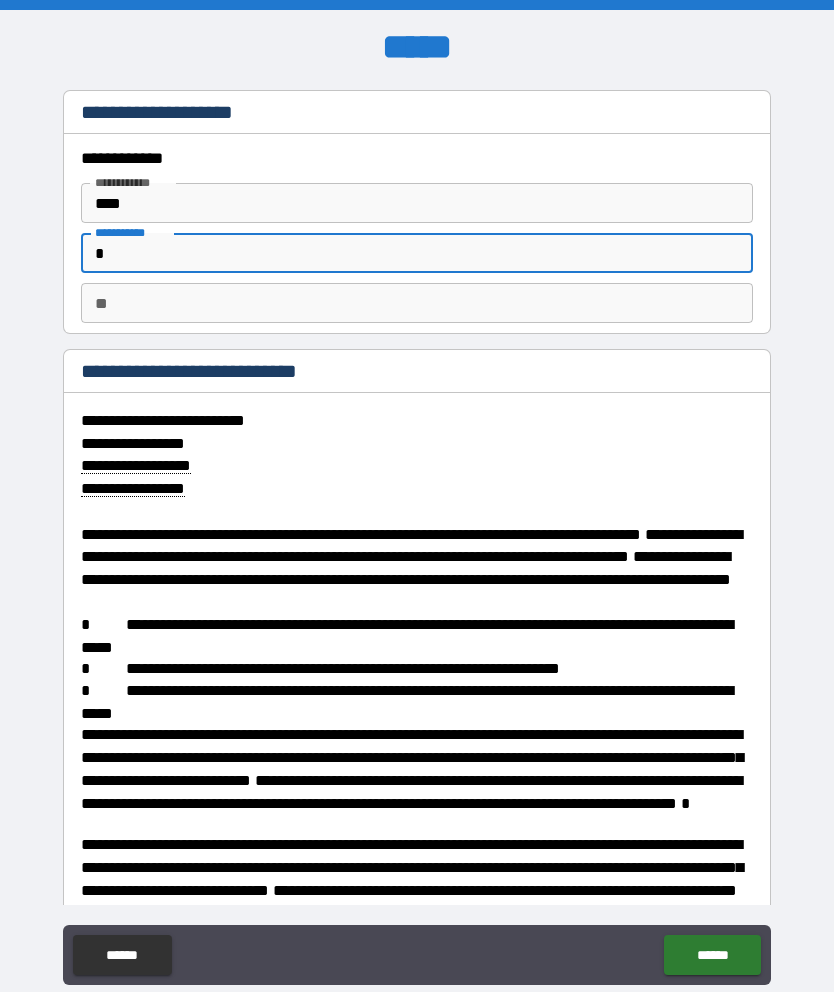 type on "**" 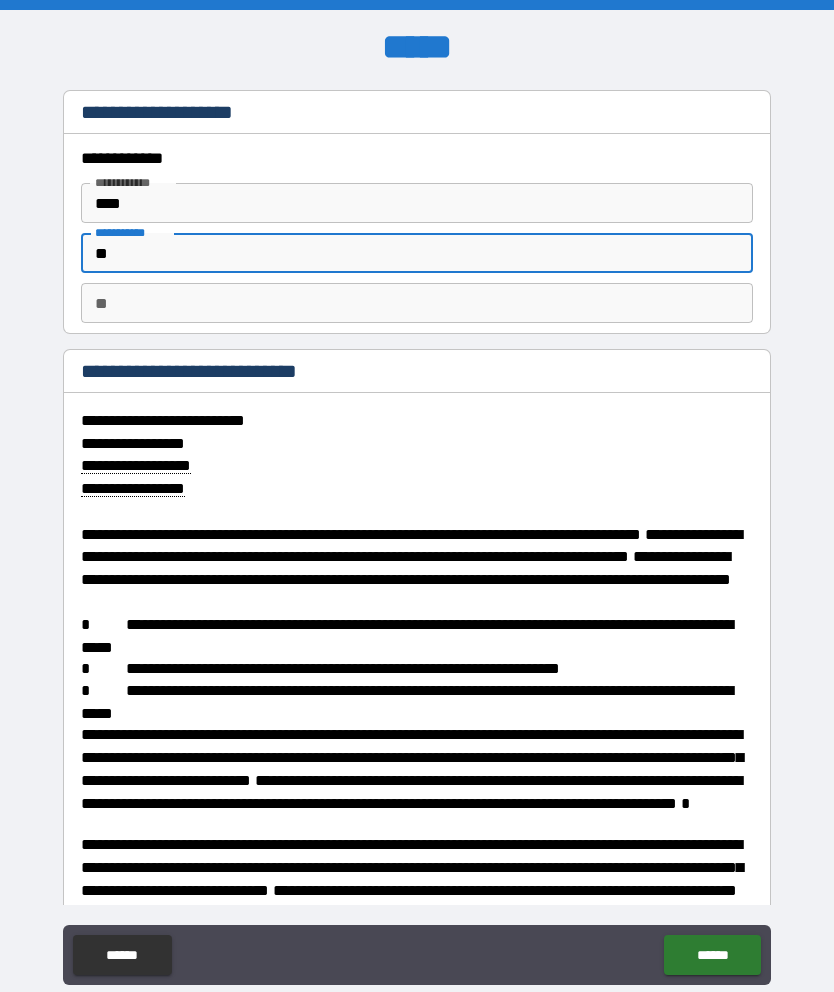 type on "*" 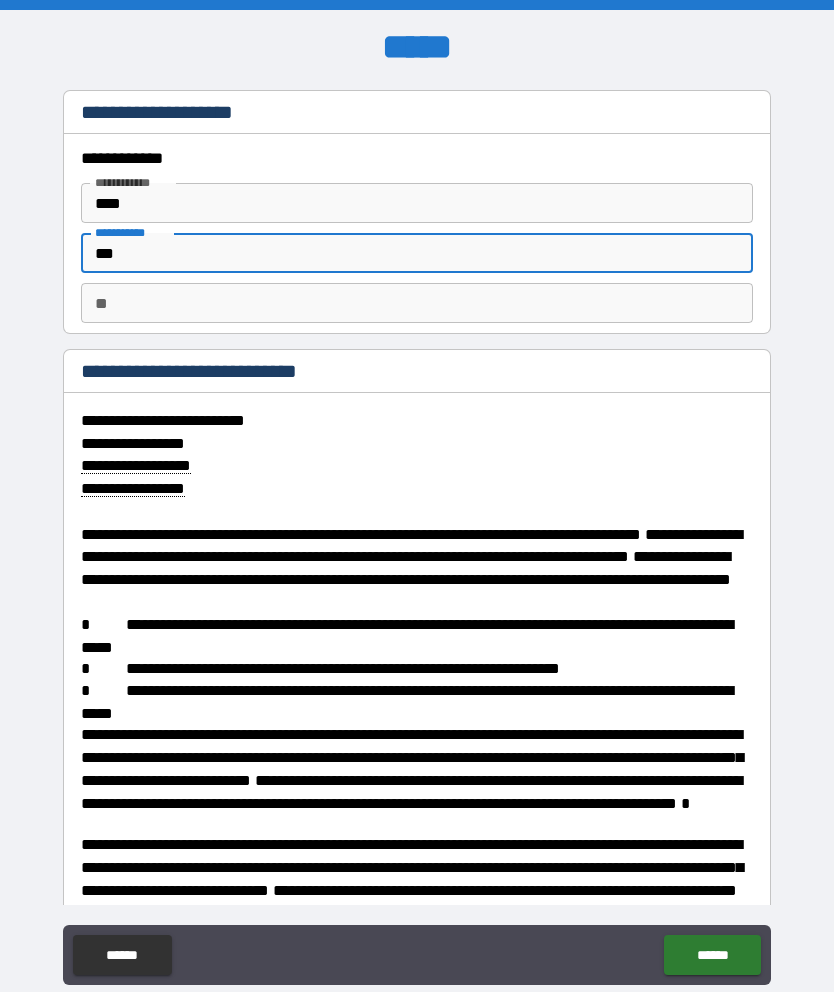 type on "*" 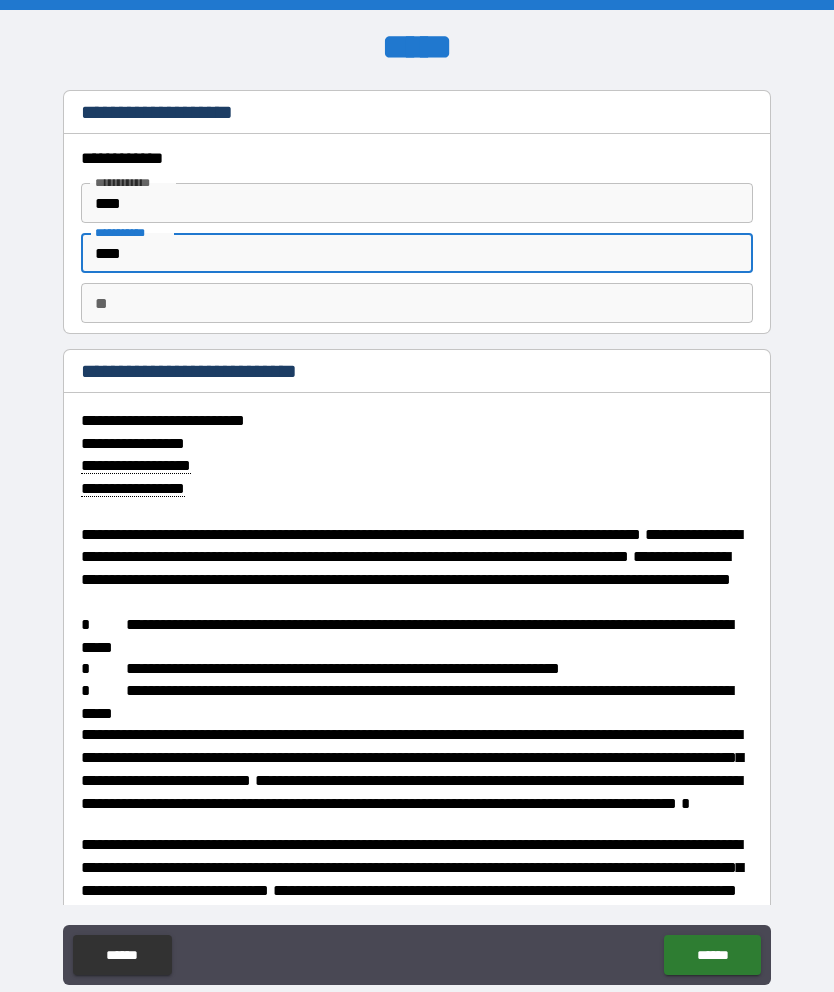 type on "*" 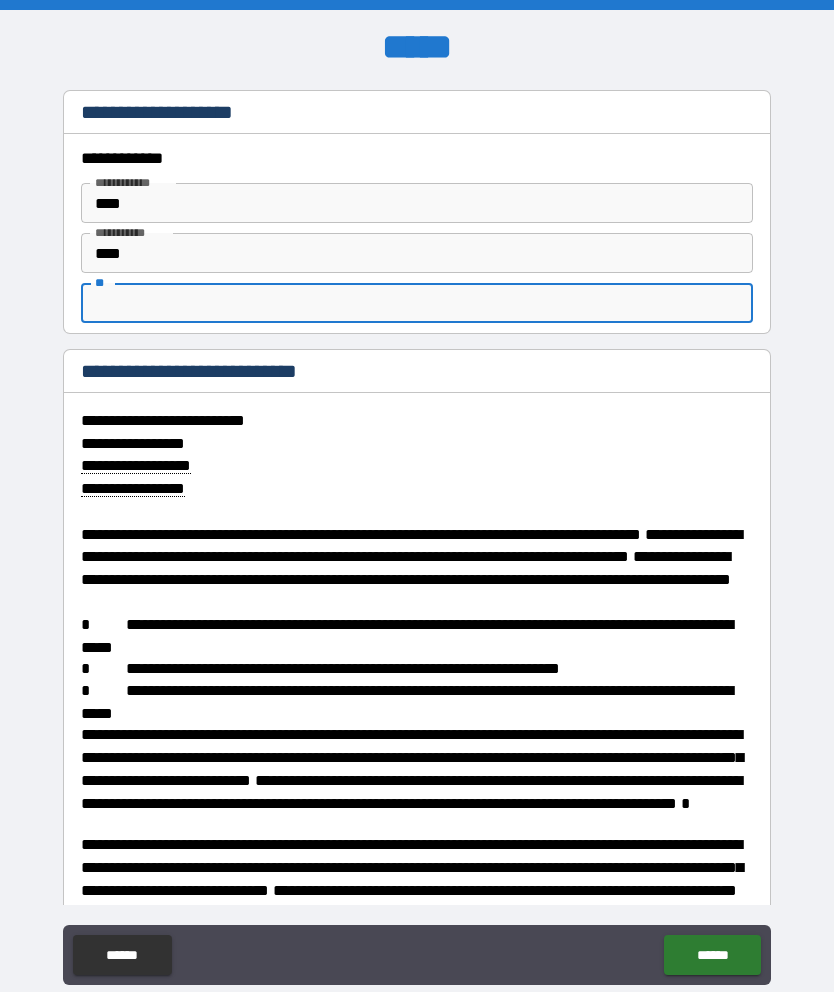 type on "*" 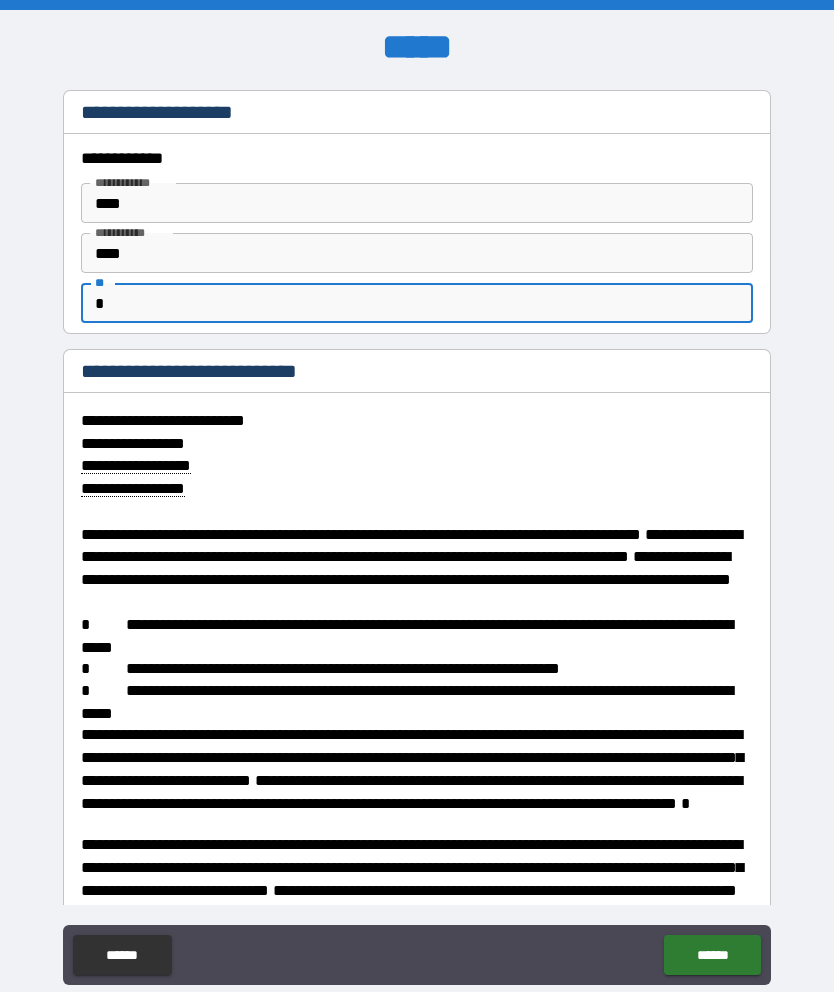 type on "*" 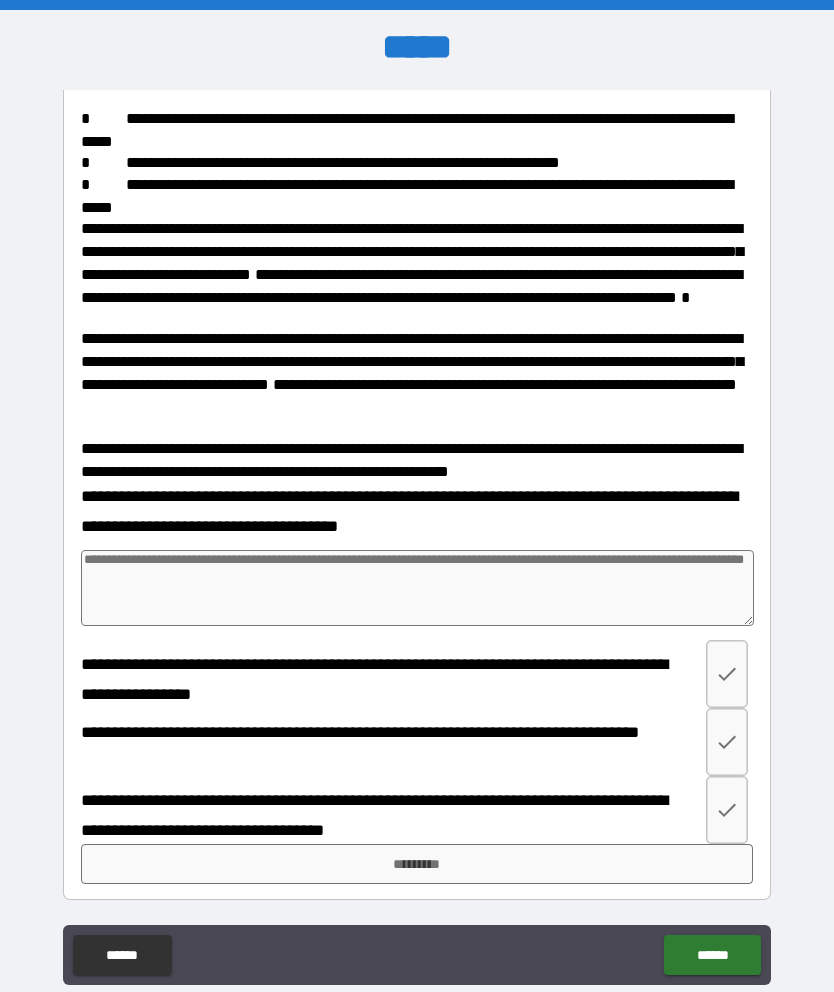 scroll, scrollTop: 522, scrollLeft: 0, axis: vertical 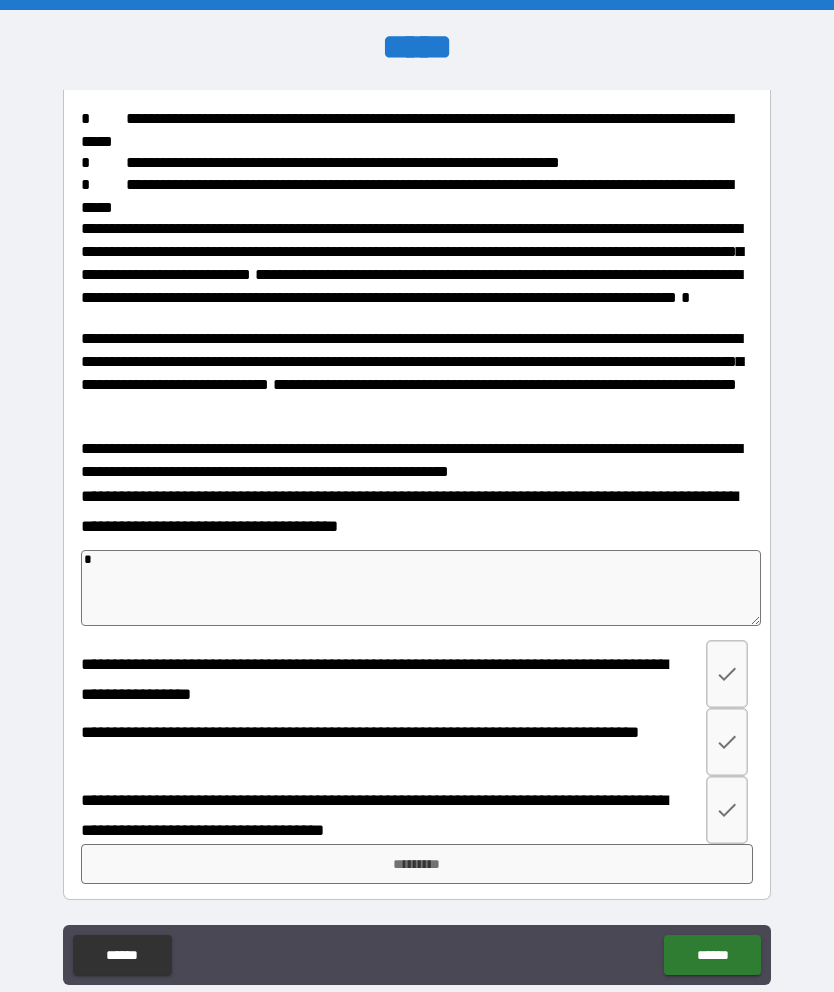 type on "*" 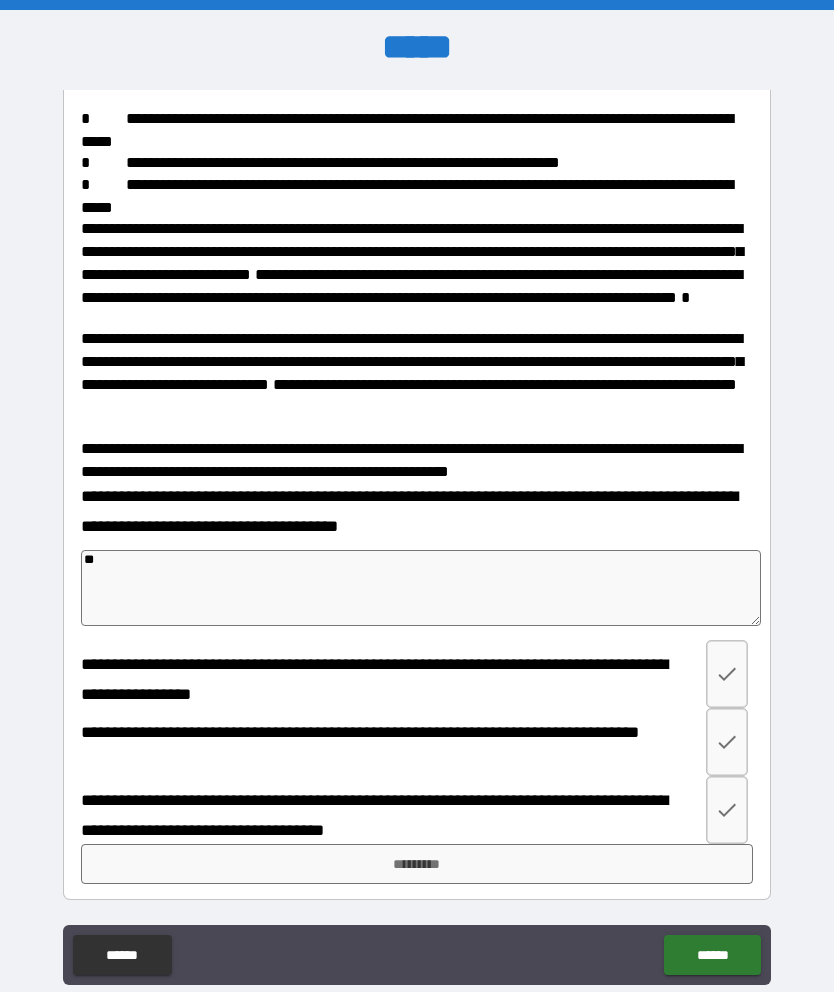 type on "*" 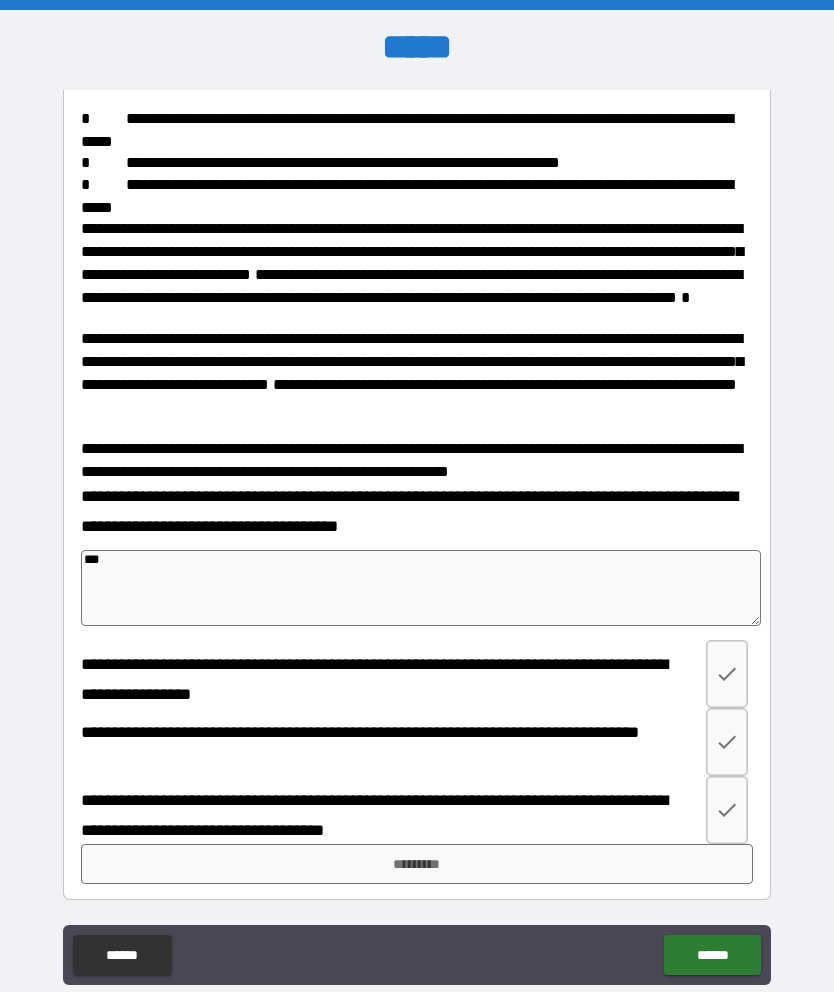 type on "*" 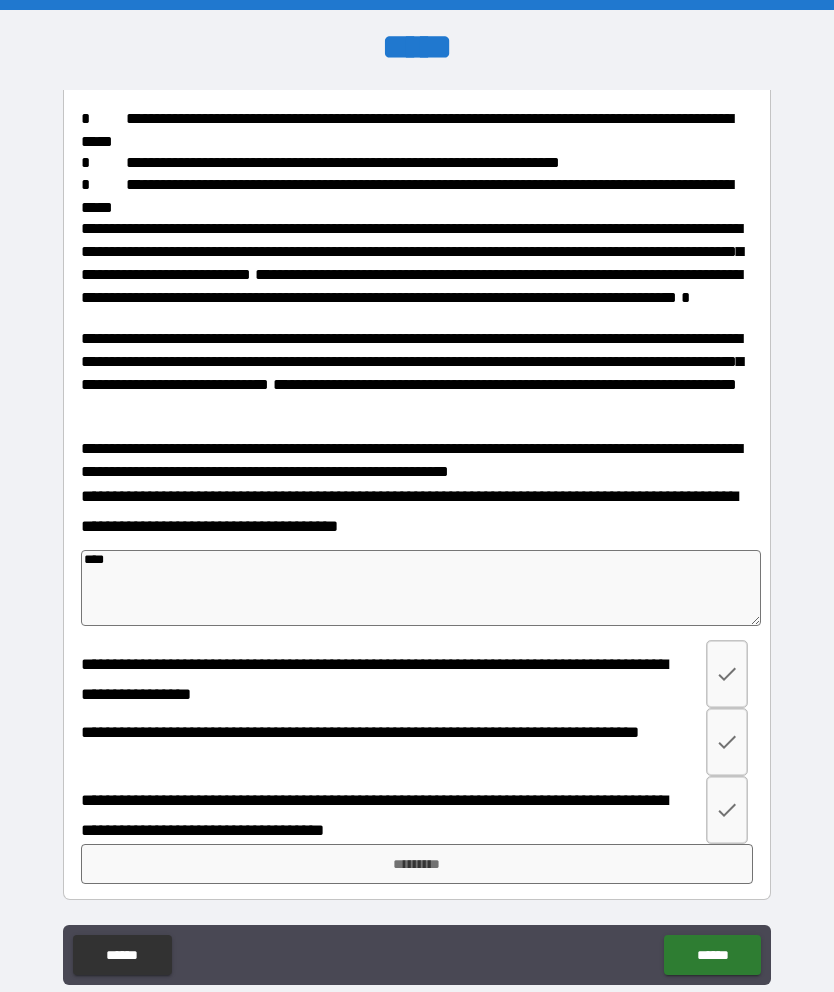 type on "*" 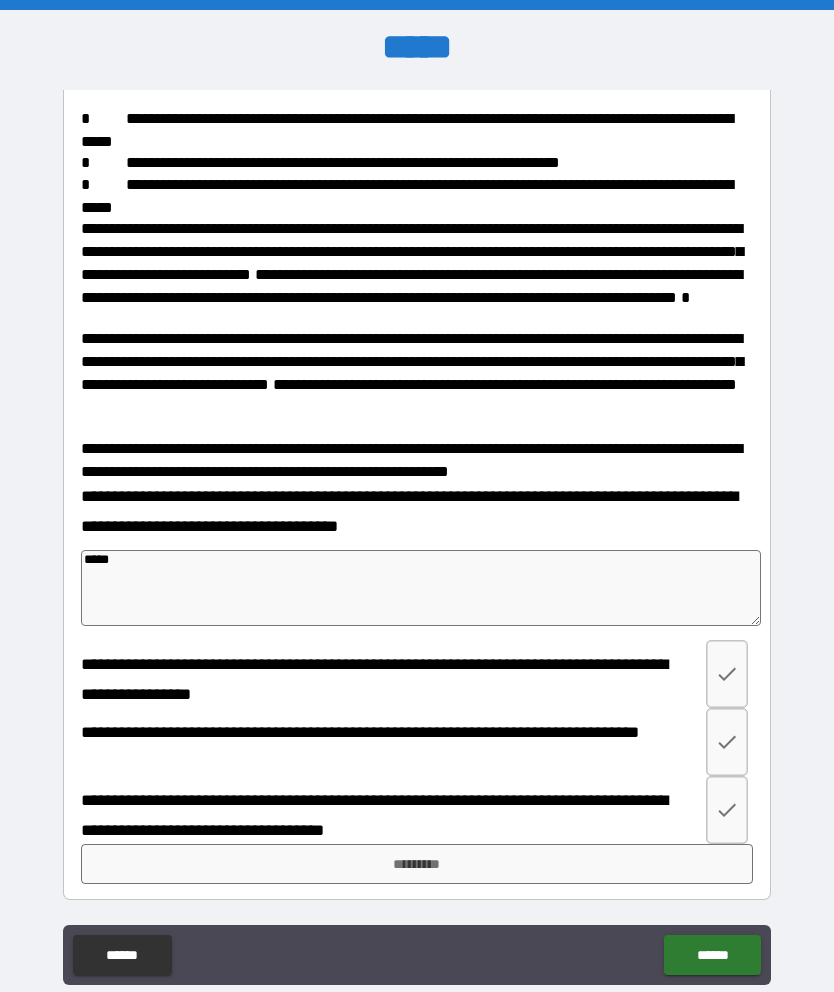 type on "*" 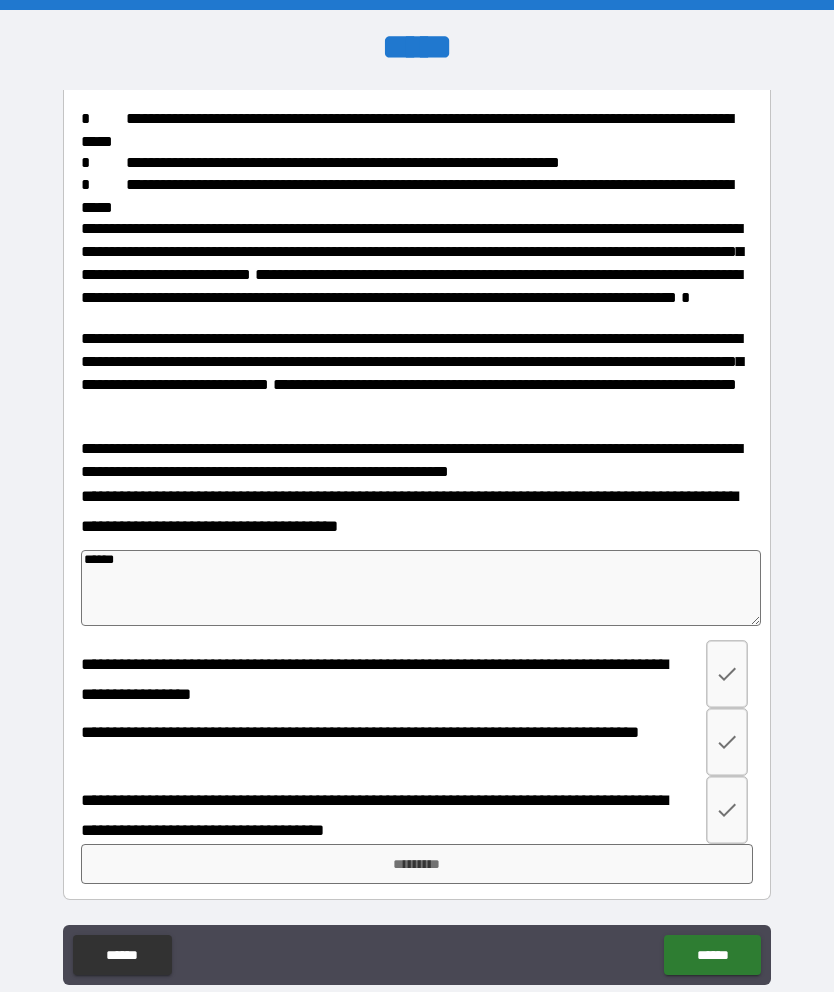 type on "*" 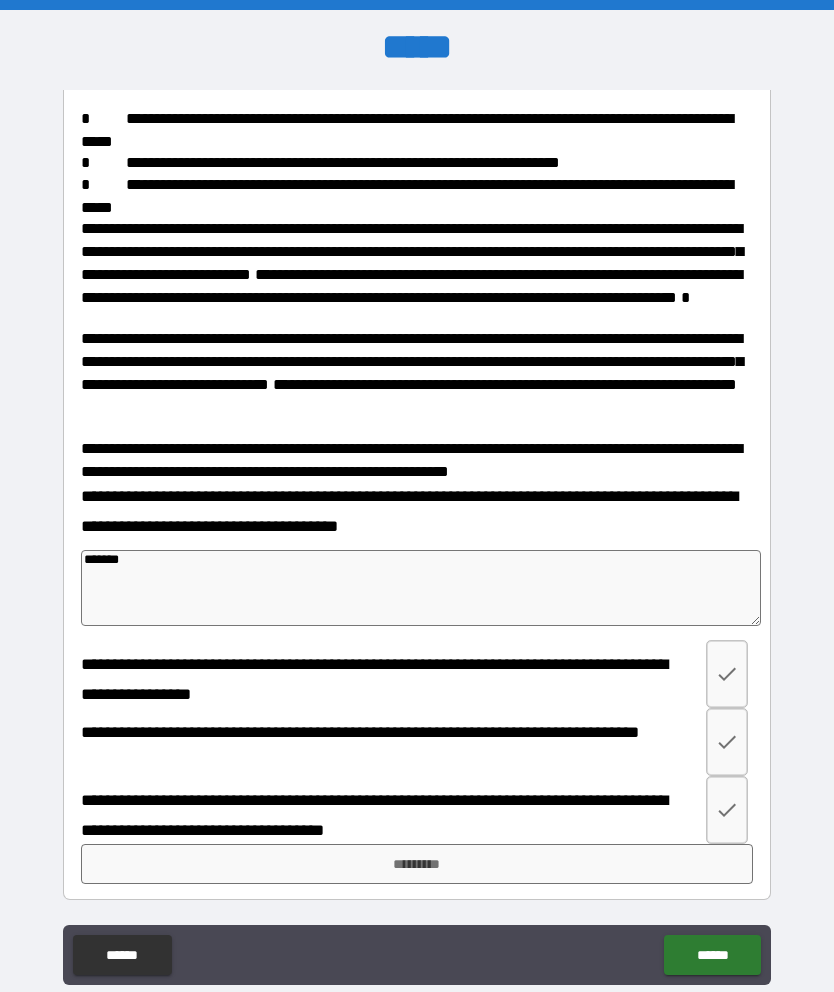 type on "*" 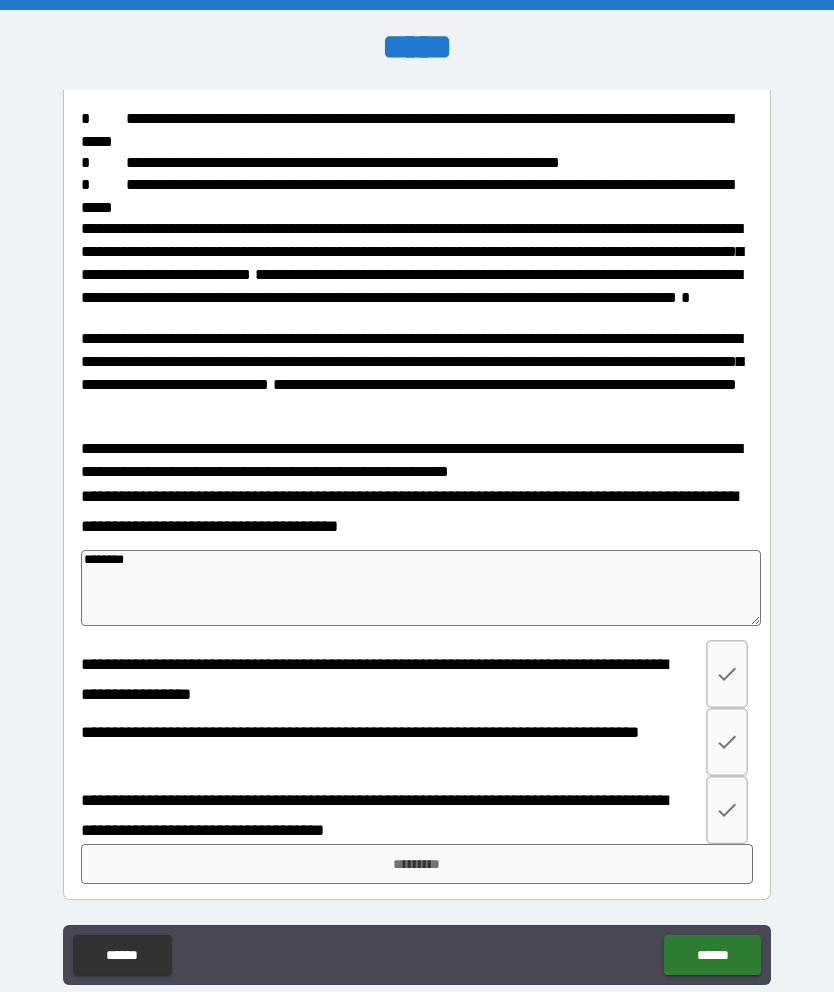 type on "*" 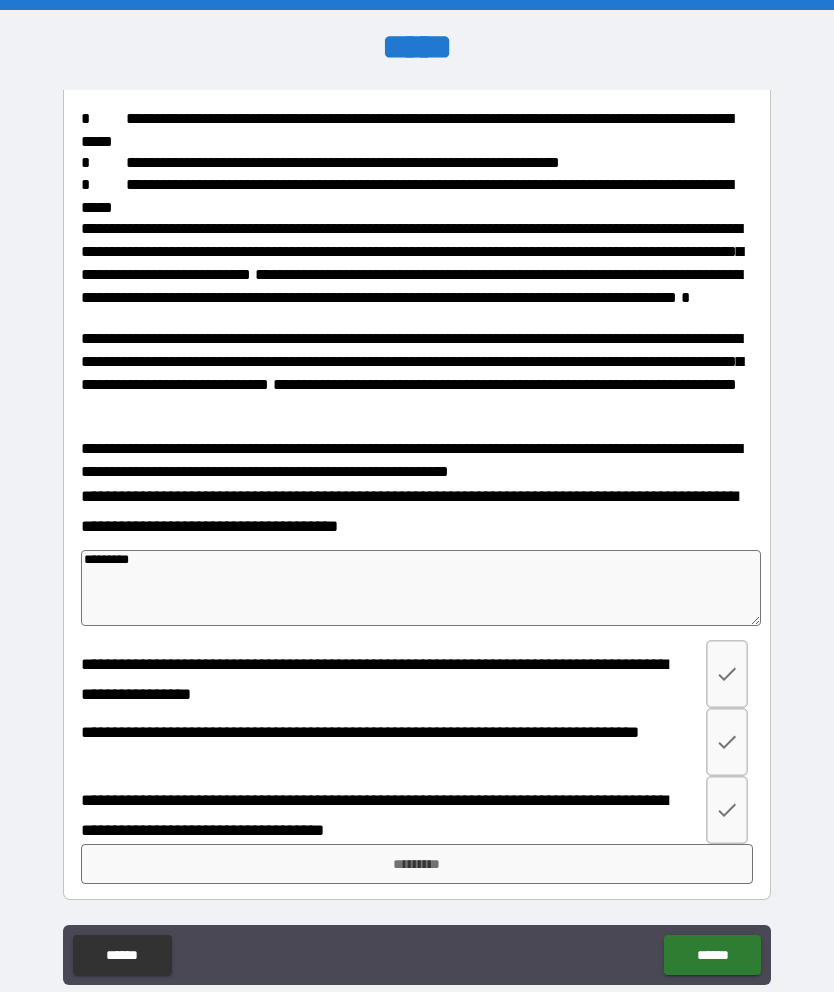 type on "*" 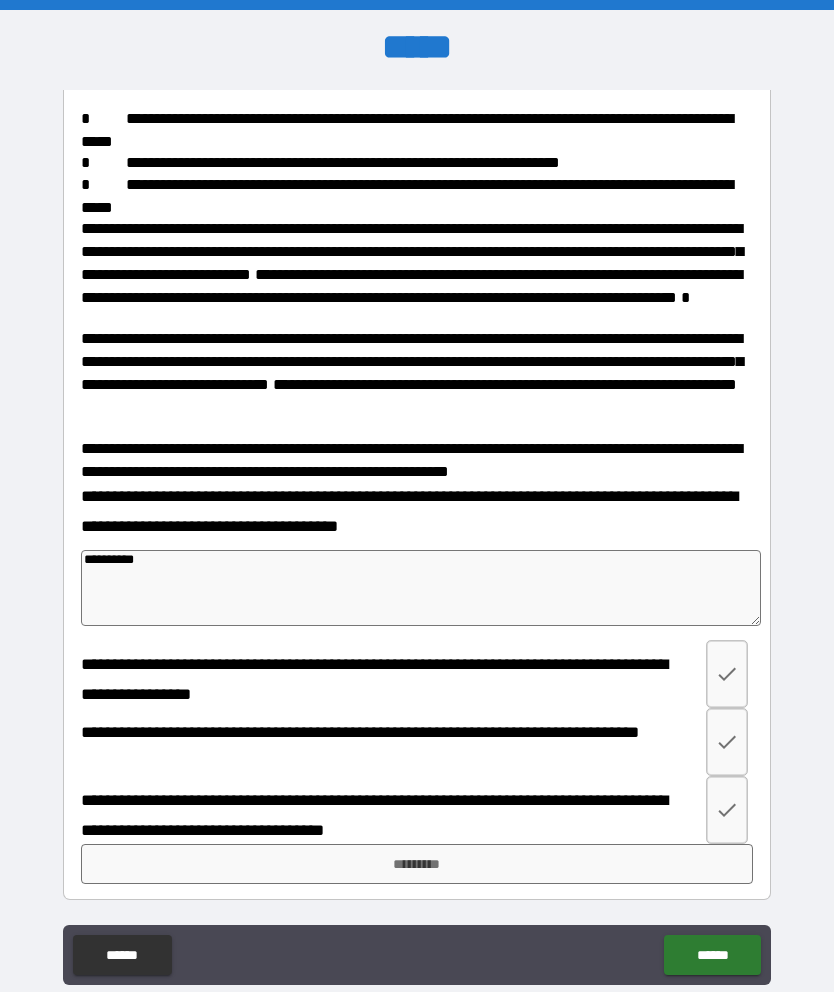 type on "*" 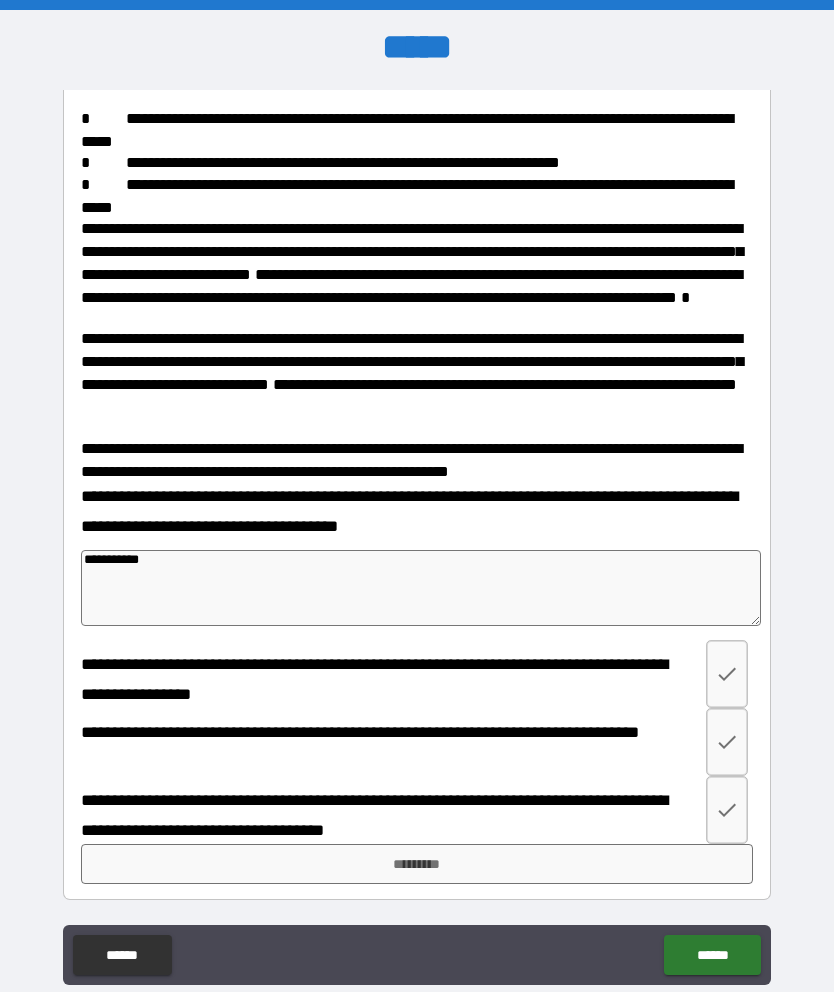 type on "*" 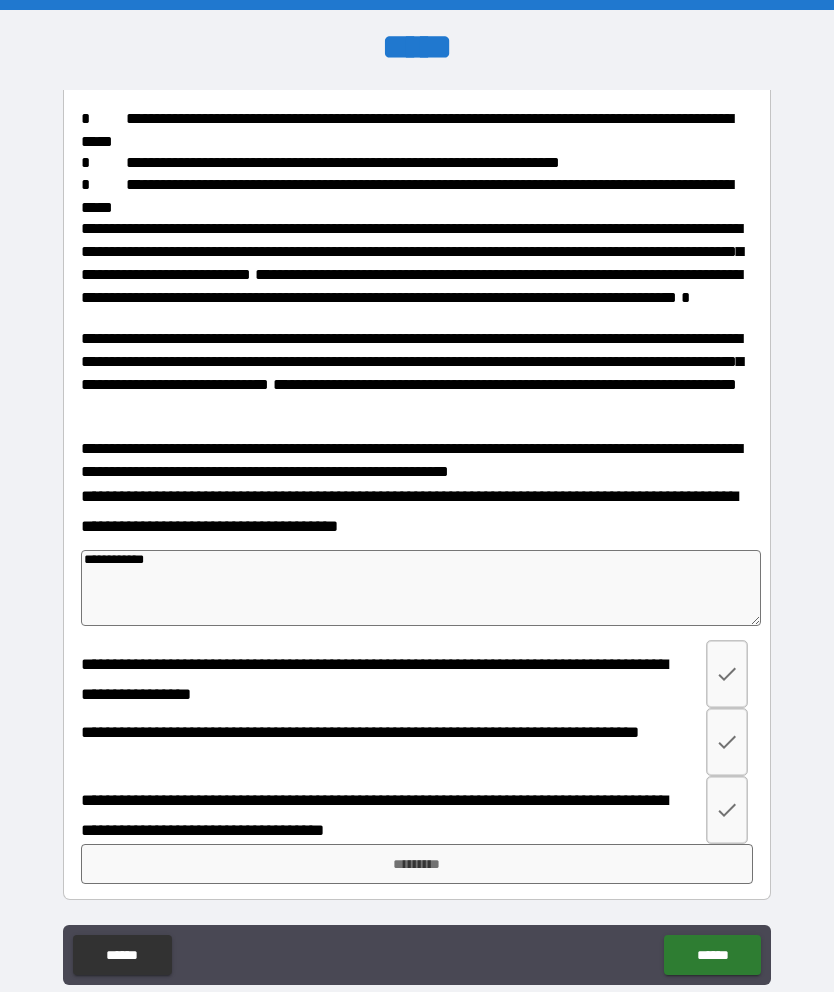 type on "*" 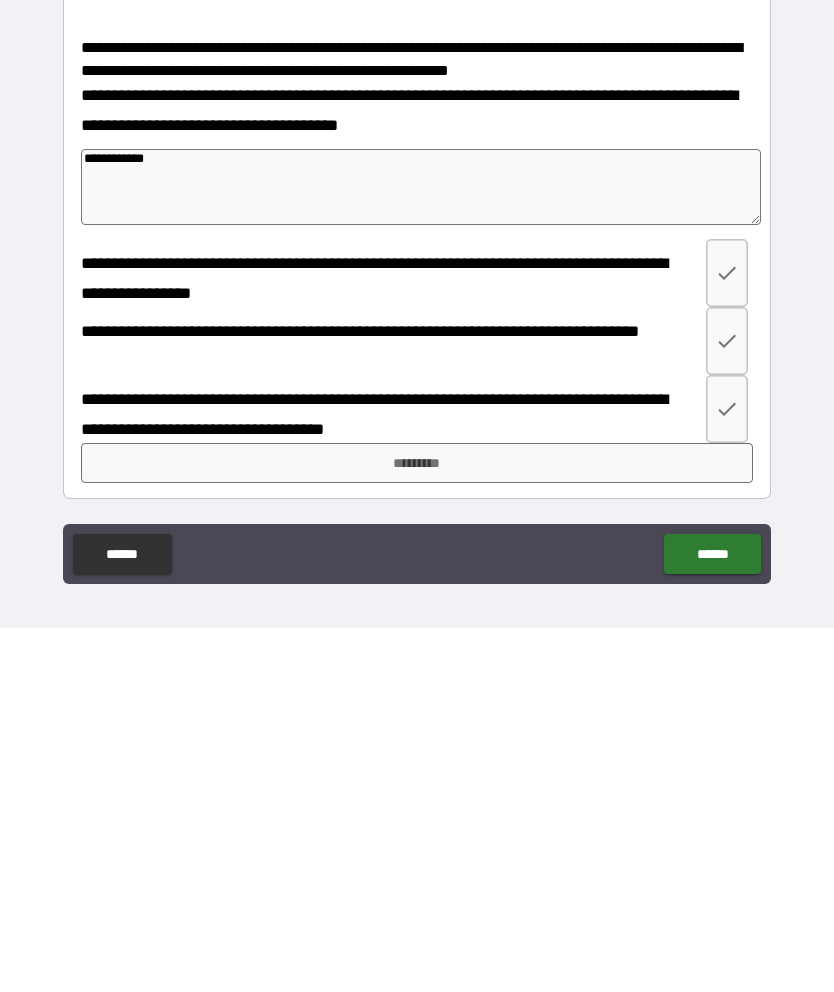 scroll, scrollTop: 80, scrollLeft: 0, axis: vertical 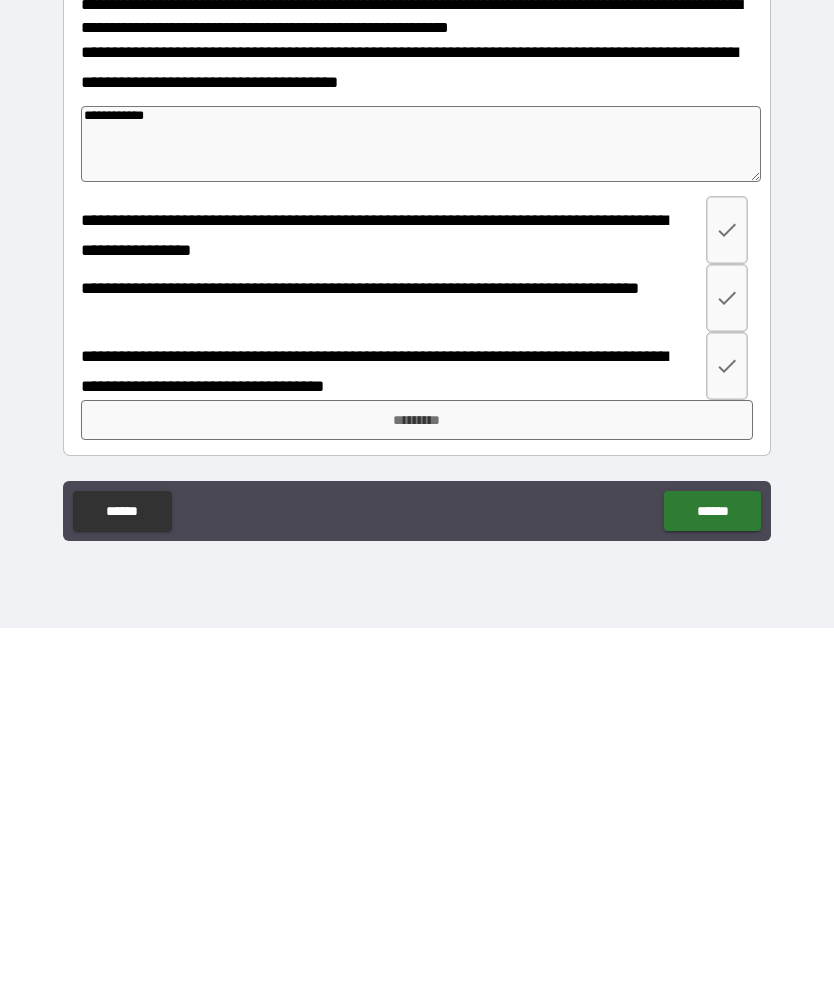 type on "**********" 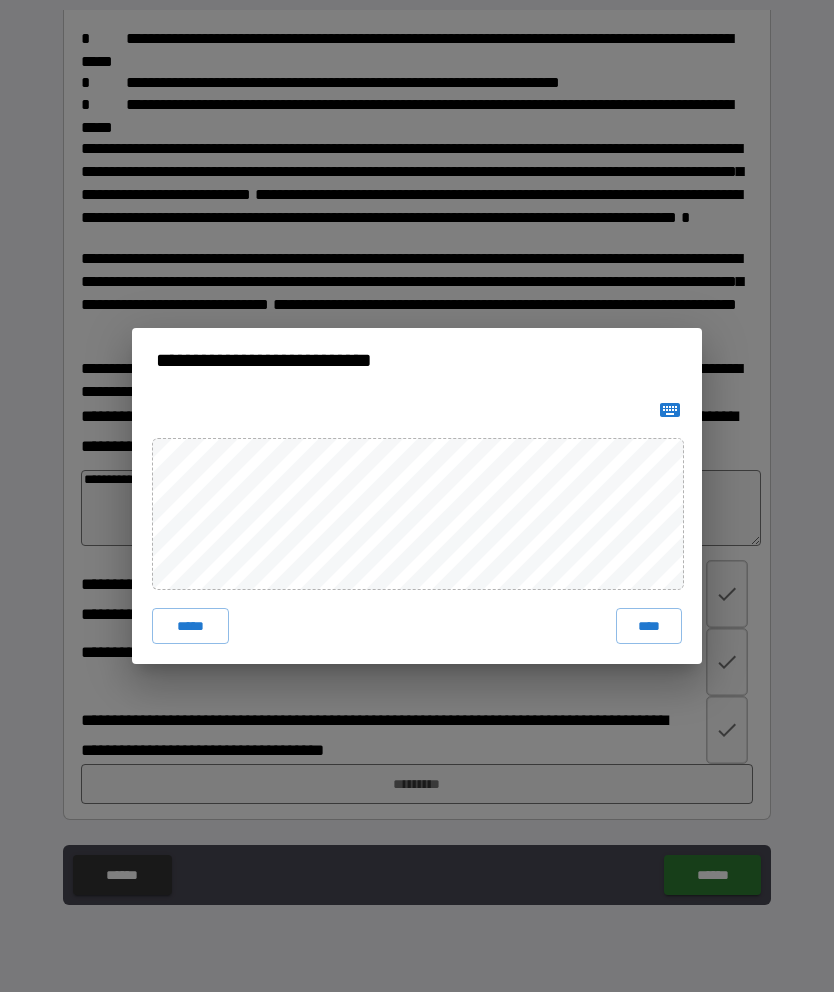 click on "****" at bounding box center (649, 626) 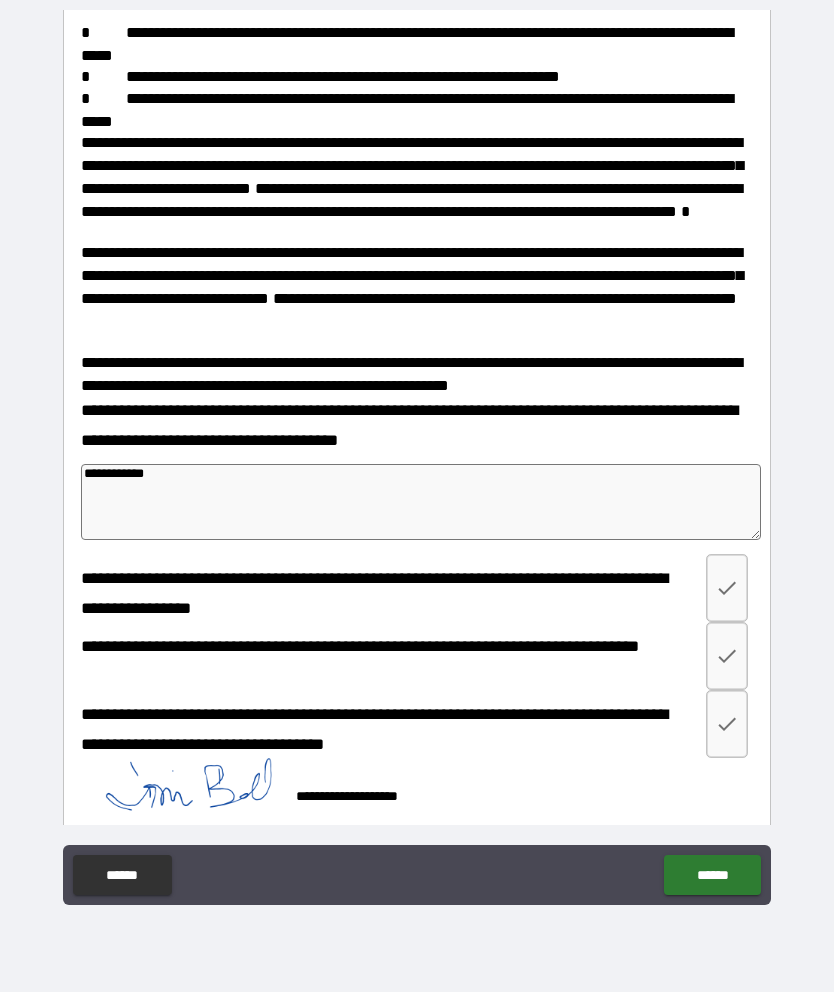 click 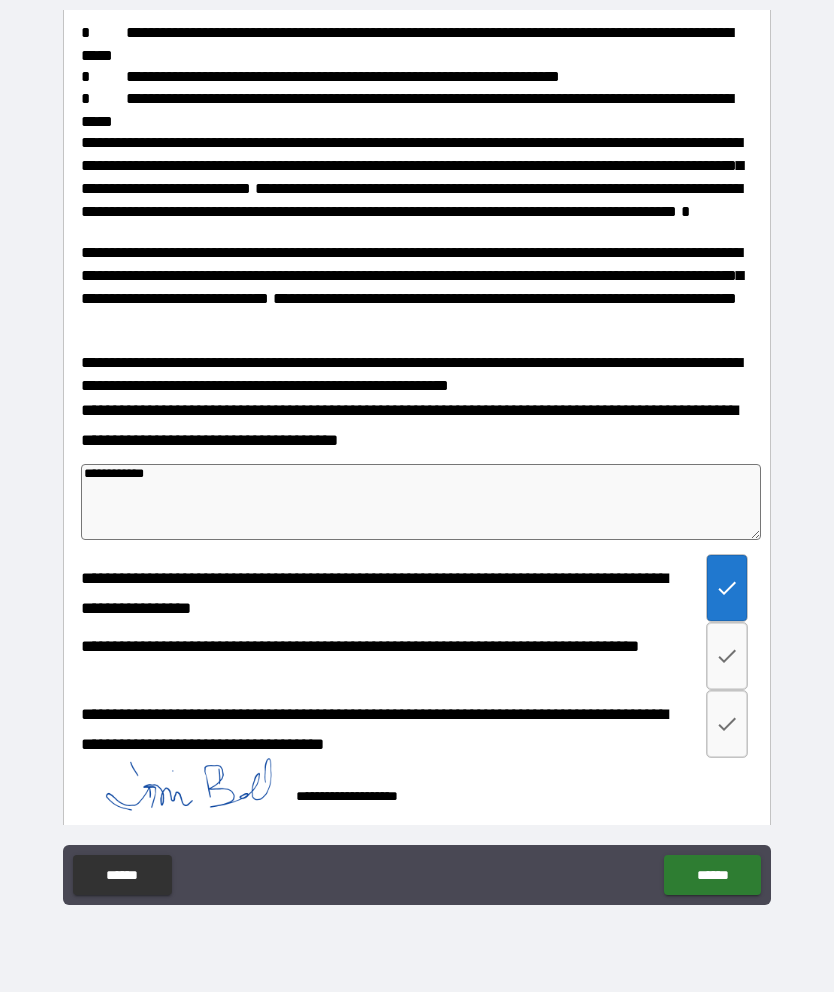 click 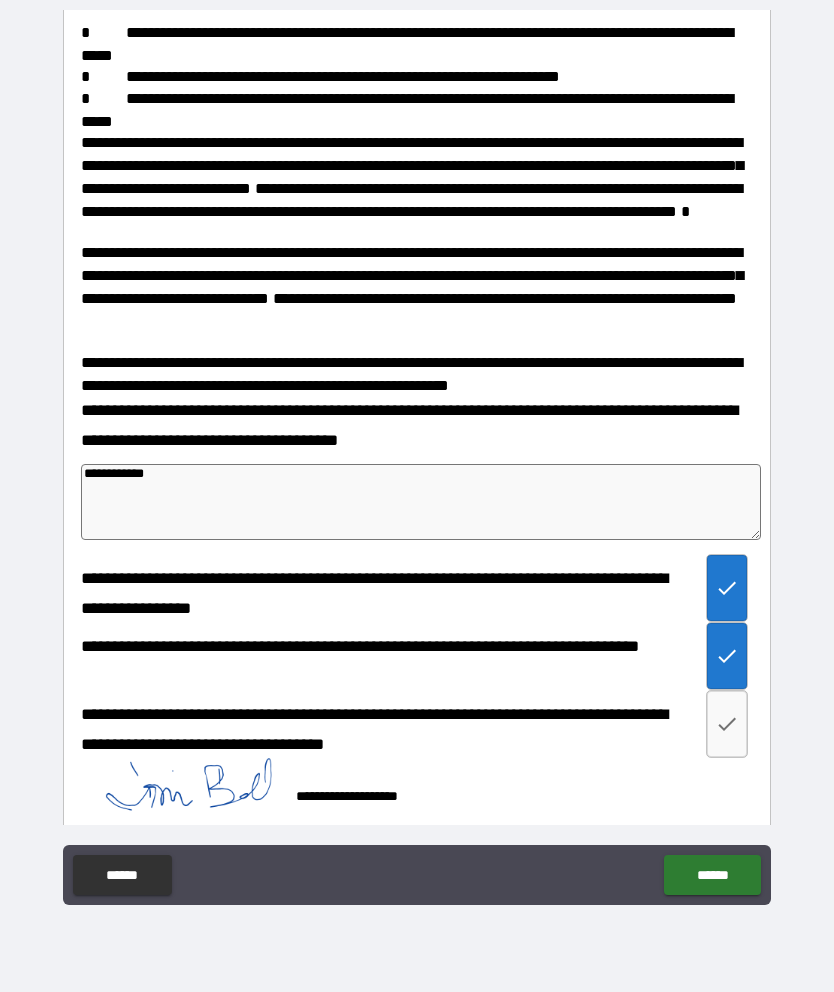 click 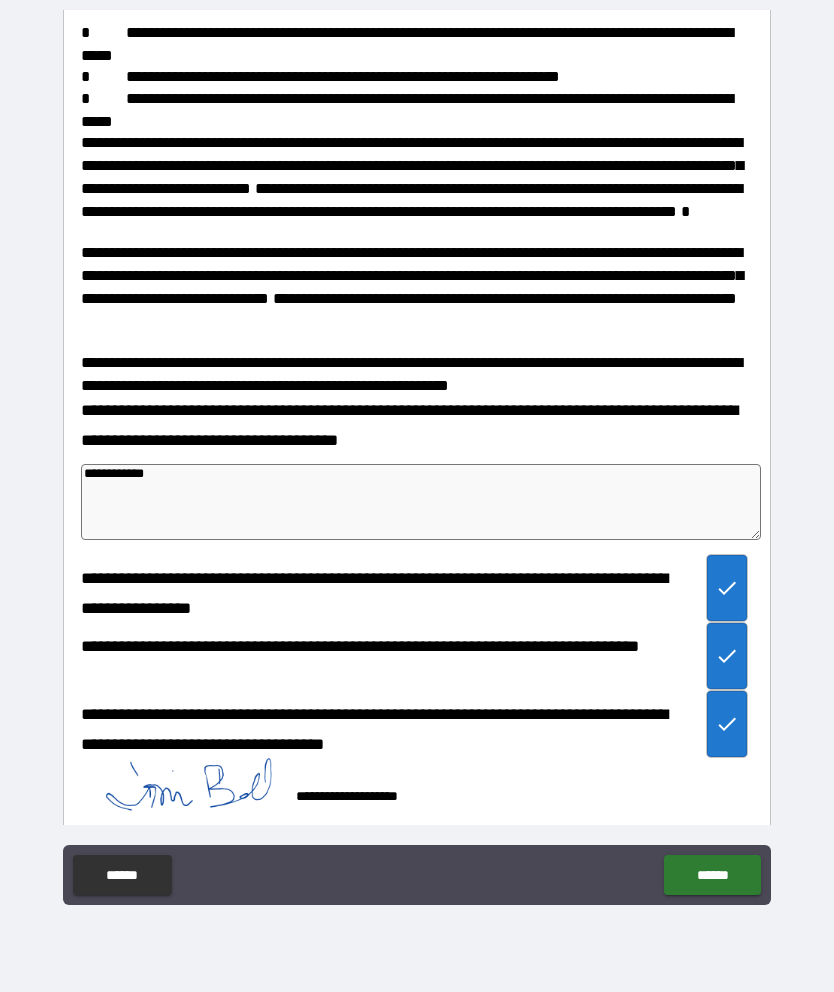 click on "******" at bounding box center [712, 875] 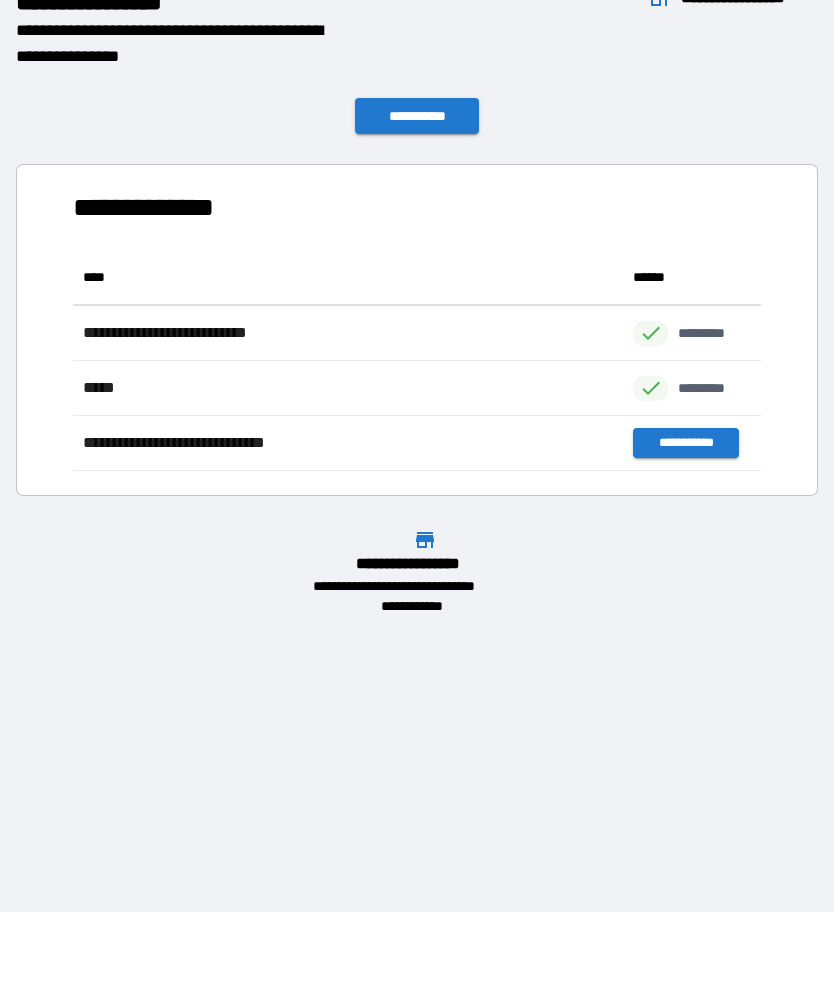 scroll, scrollTop: 1, scrollLeft: 1, axis: both 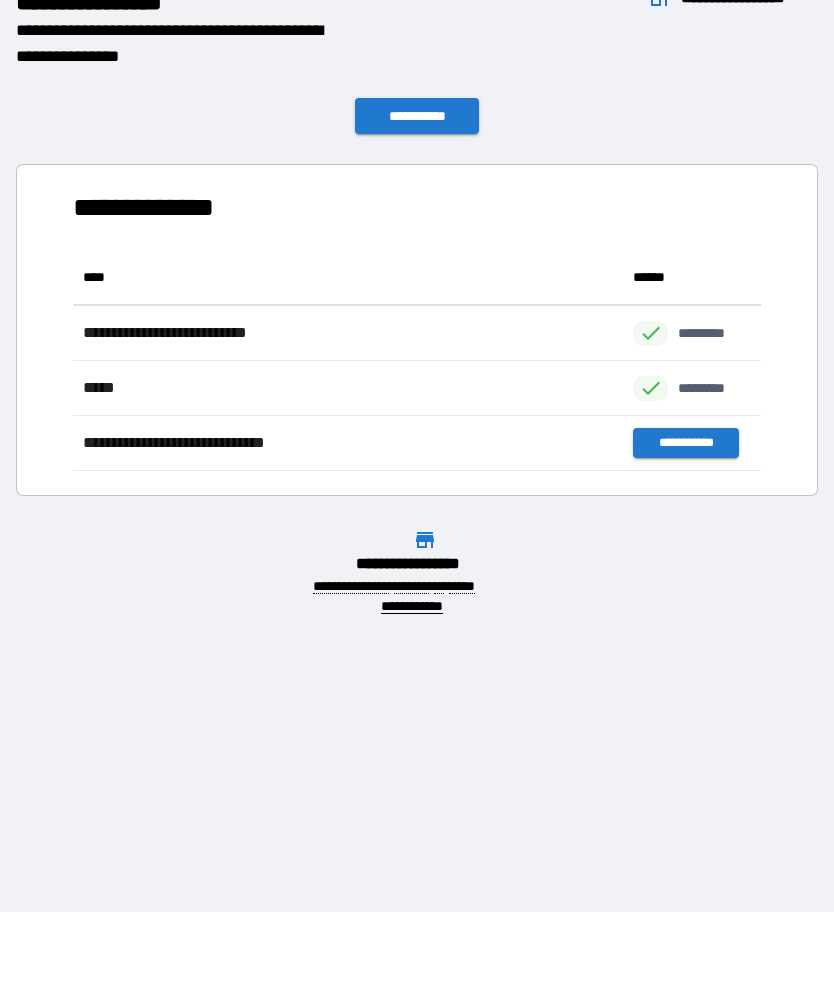 click on "**********" at bounding box center (417, 116) 